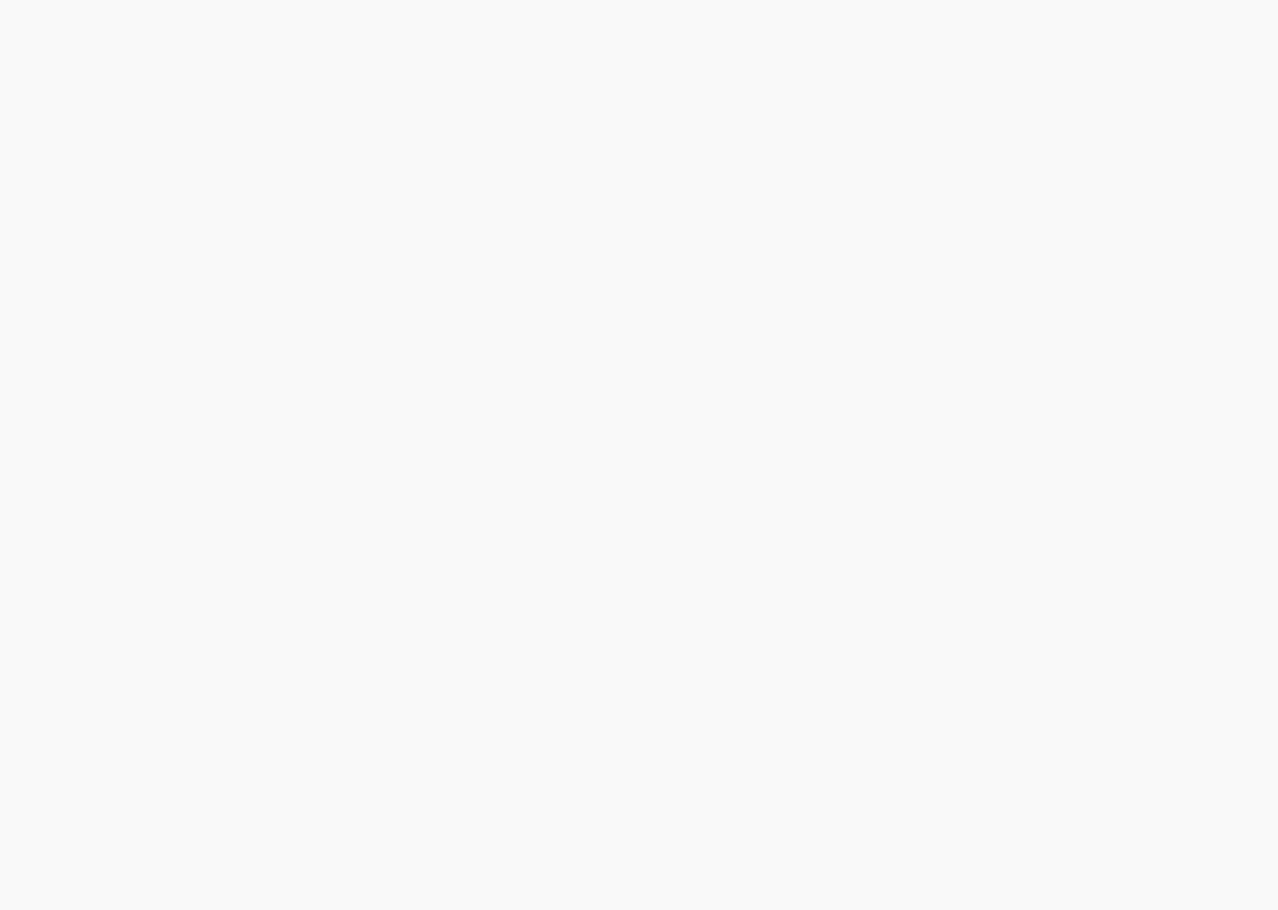 scroll, scrollTop: 0, scrollLeft: 0, axis: both 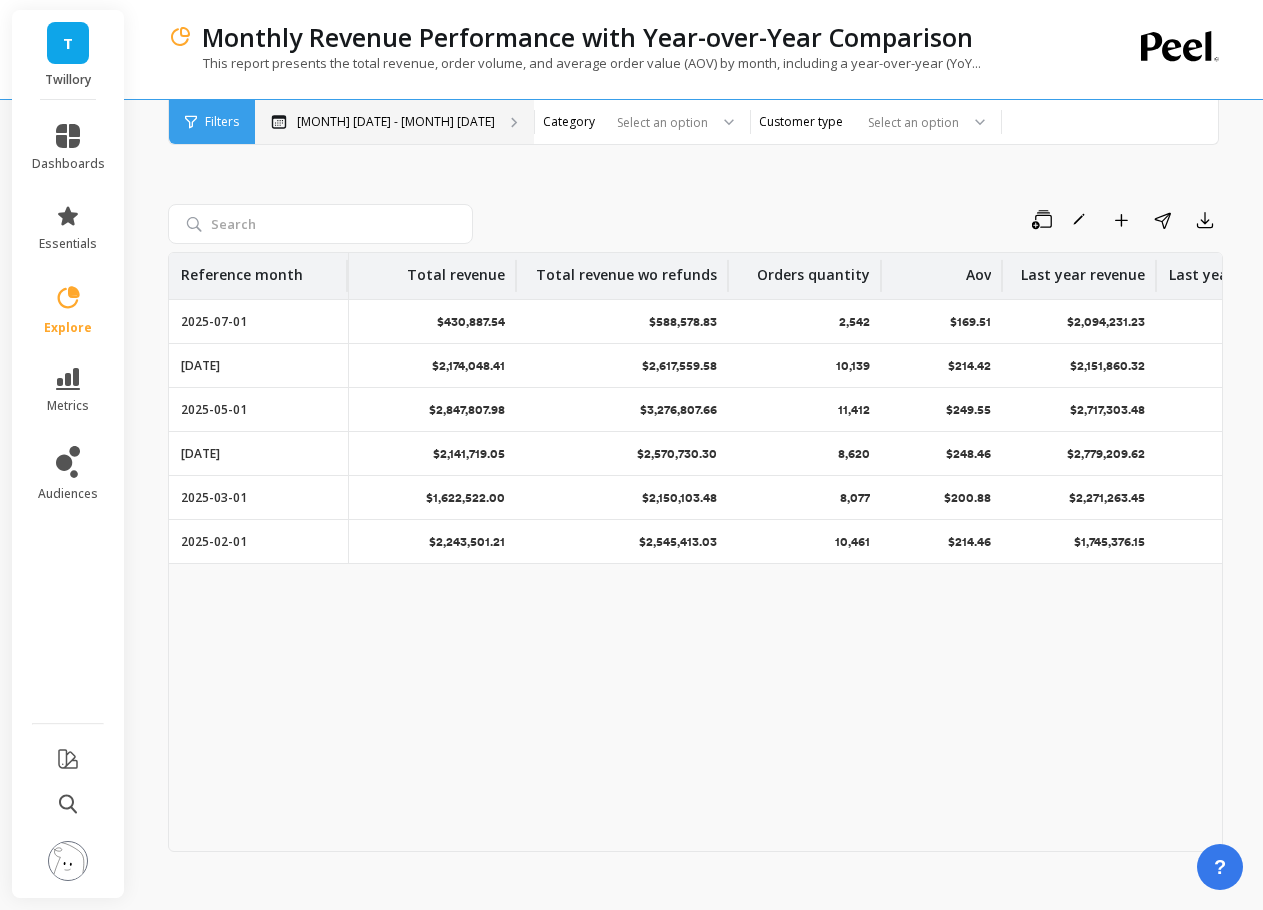 click on "[MONTH] [DATE] - [MONTH] [DATE]" at bounding box center (396, 122) 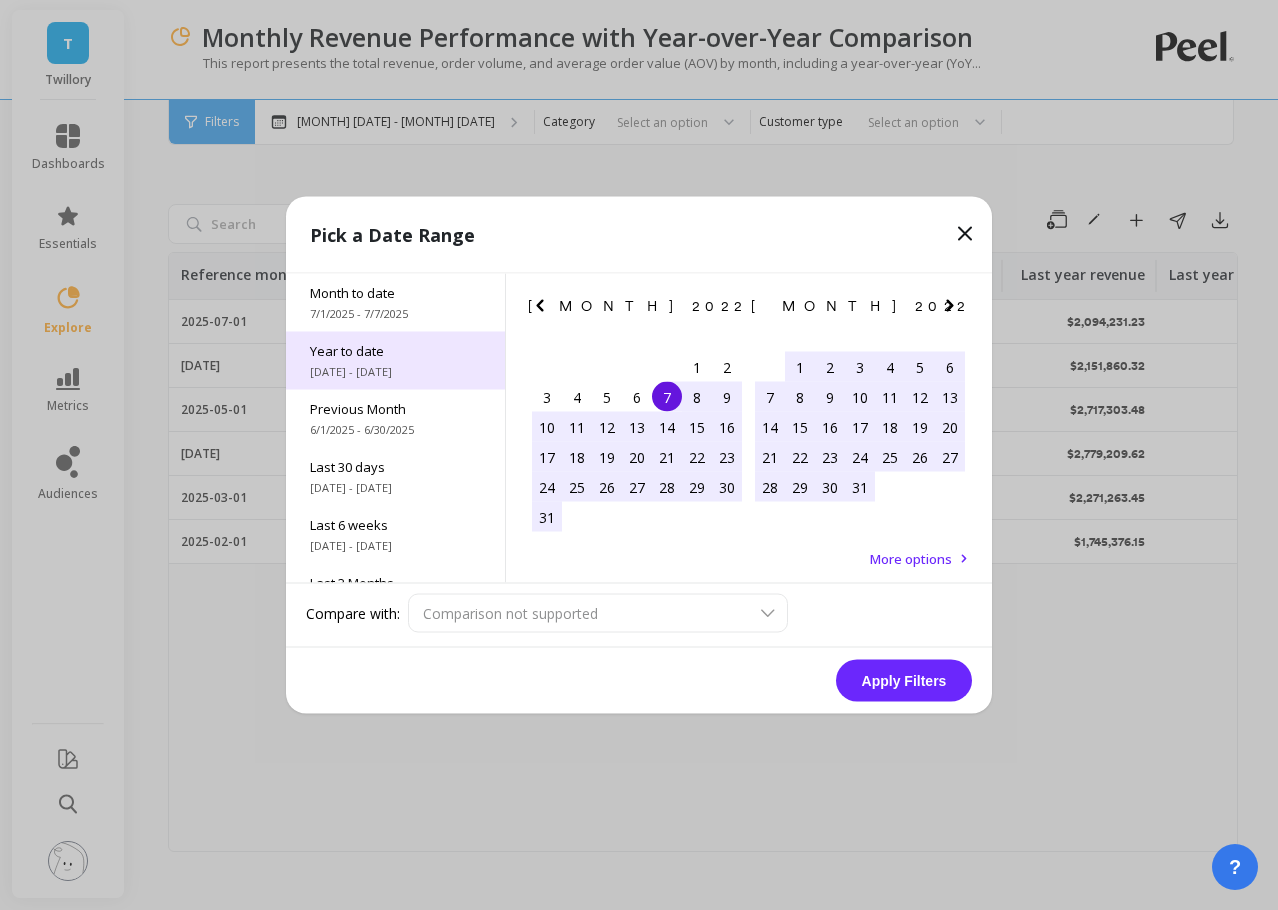 click on "Year to date" at bounding box center [395, 293] 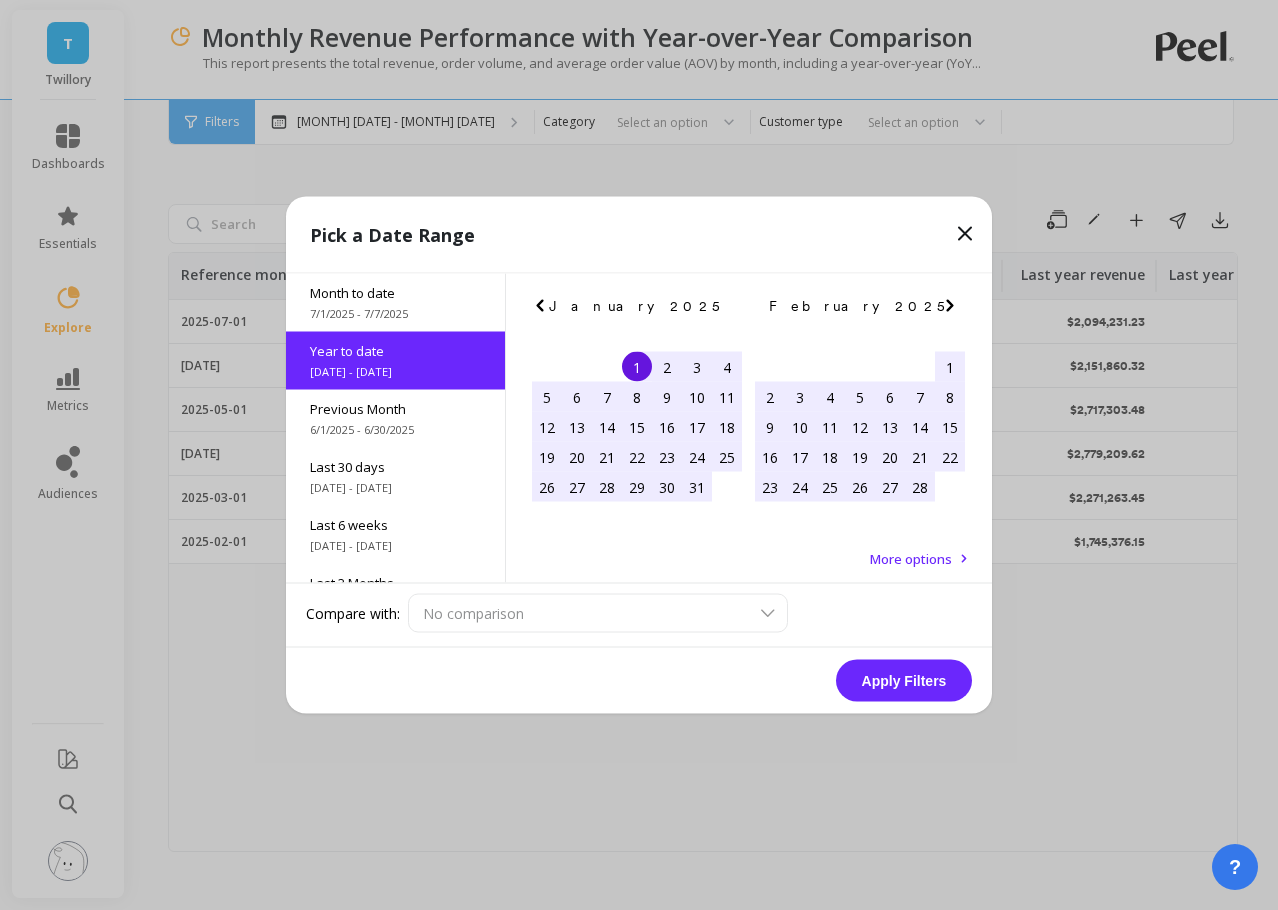 click on "Apply Filters" at bounding box center (904, 681) 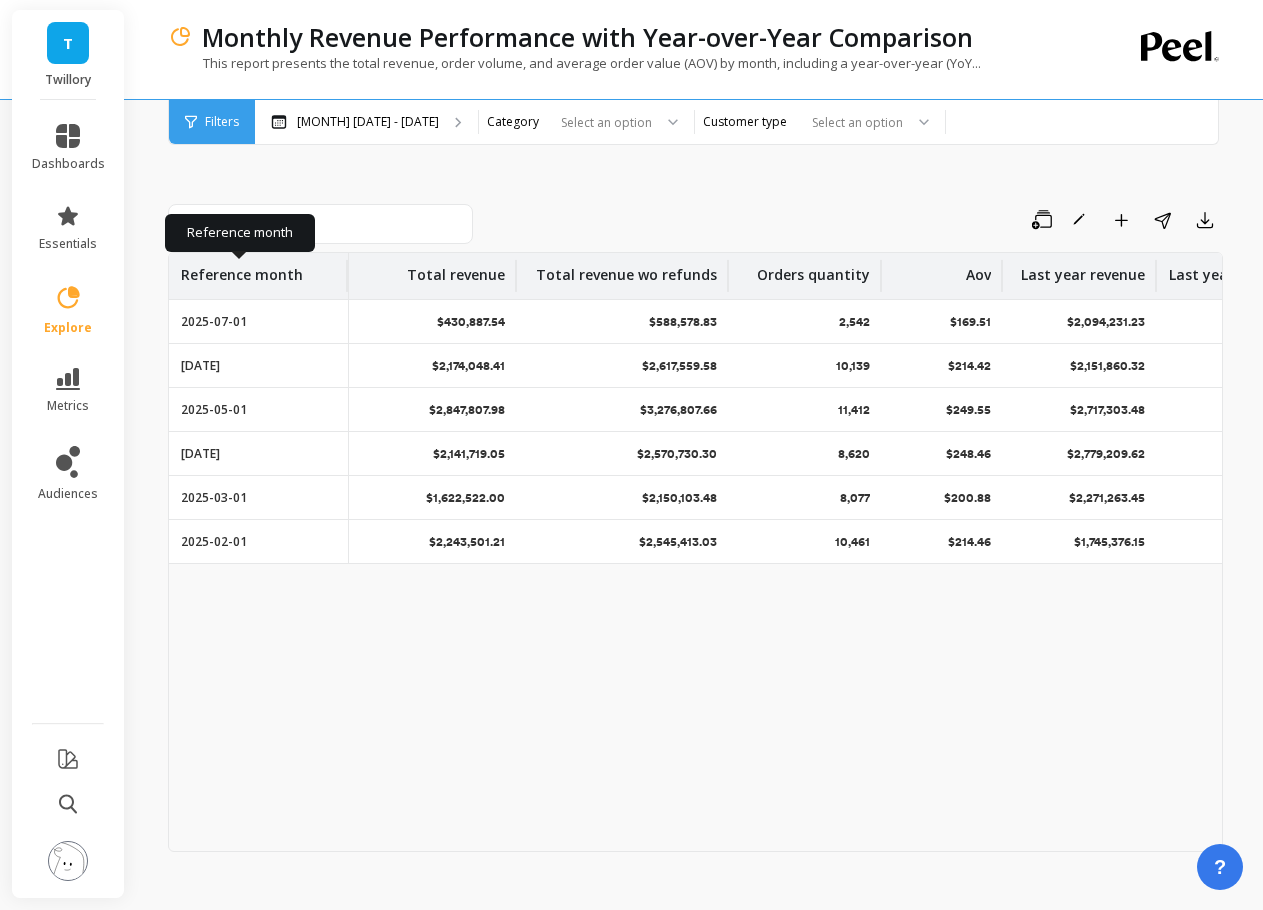 click on "Reference month" at bounding box center (242, 269) 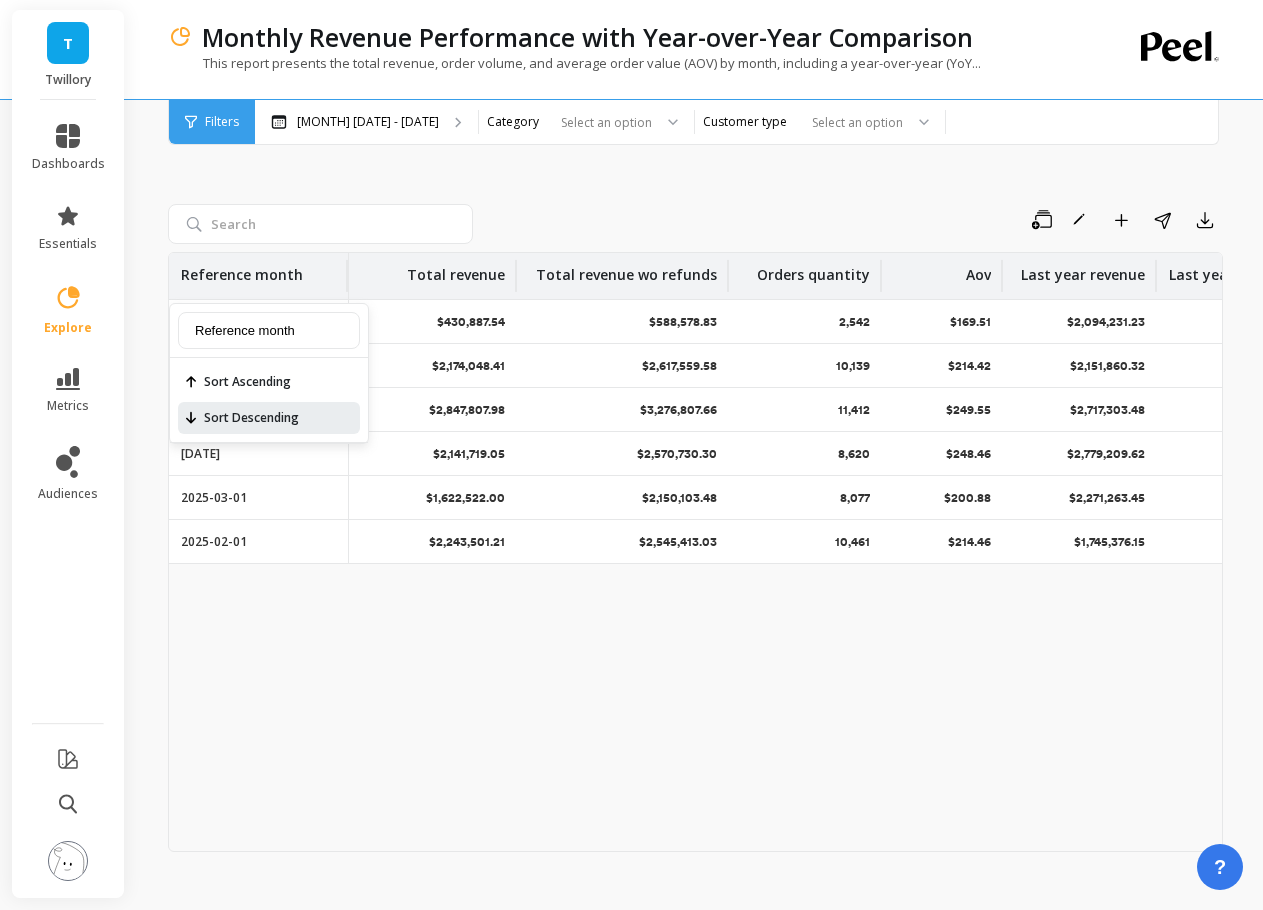 click on "Sort Descending" at bounding box center (269, 418) 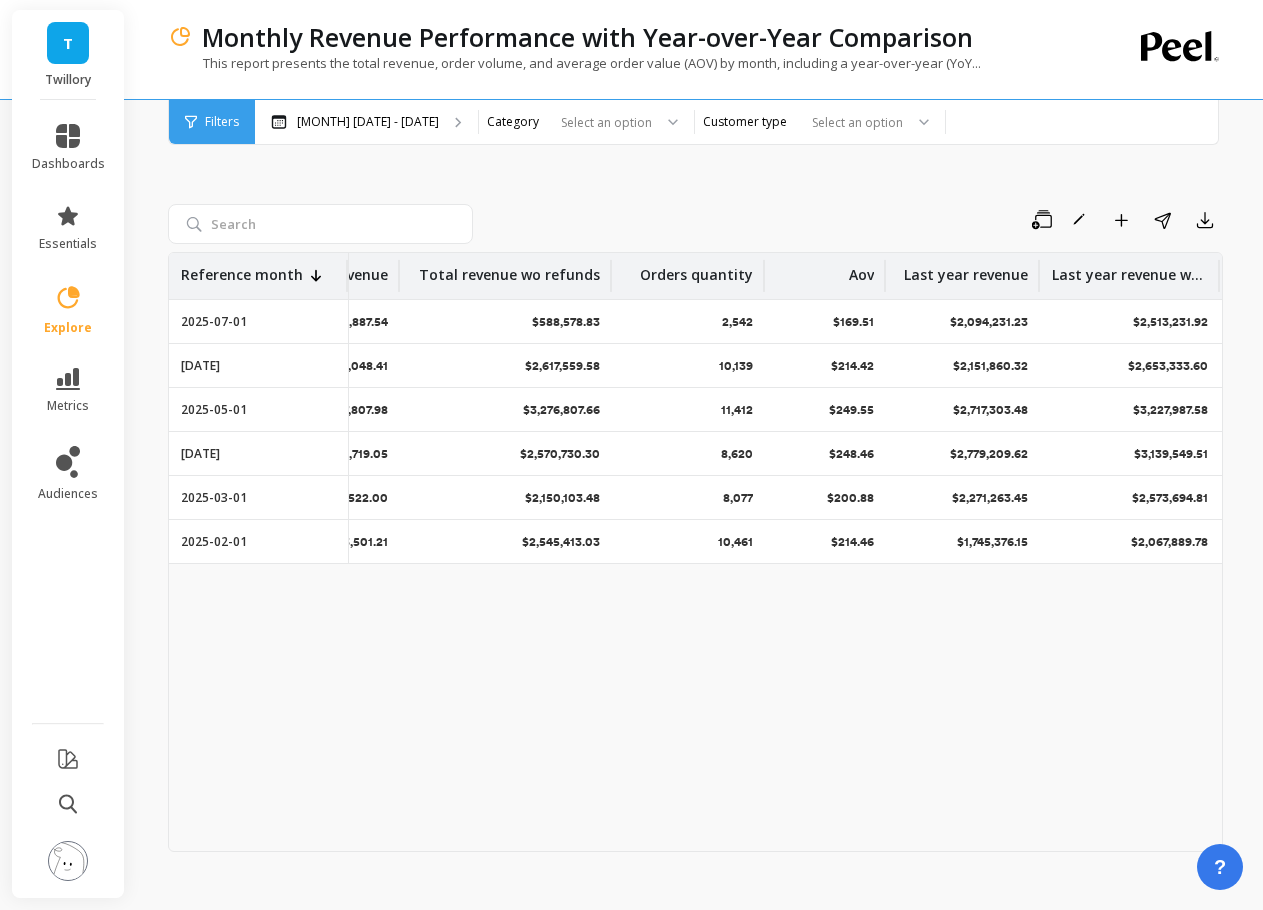 scroll, scrollTop: 0, scrollLeft: 121, axis: horizontal 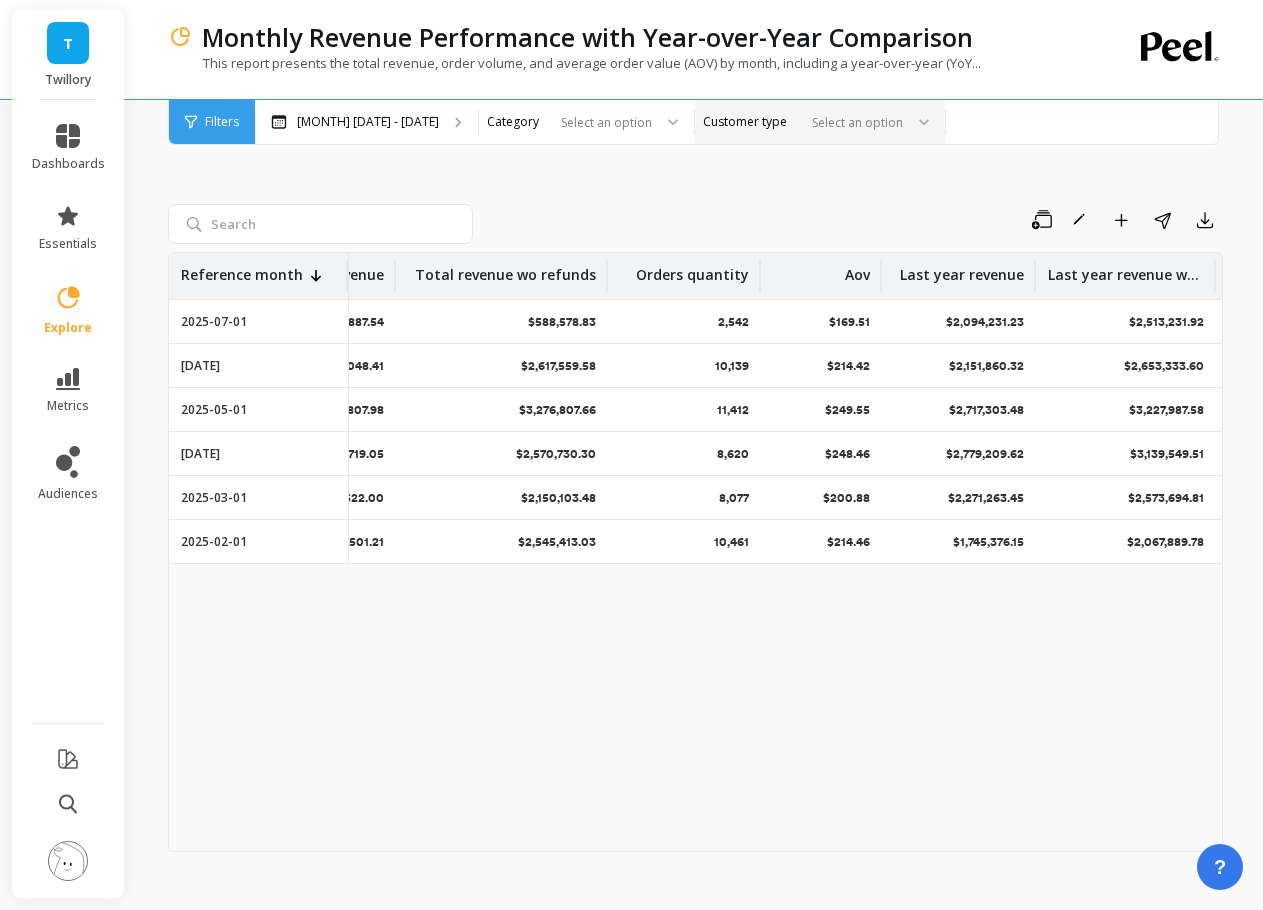 click at bounding box center (853, 122) 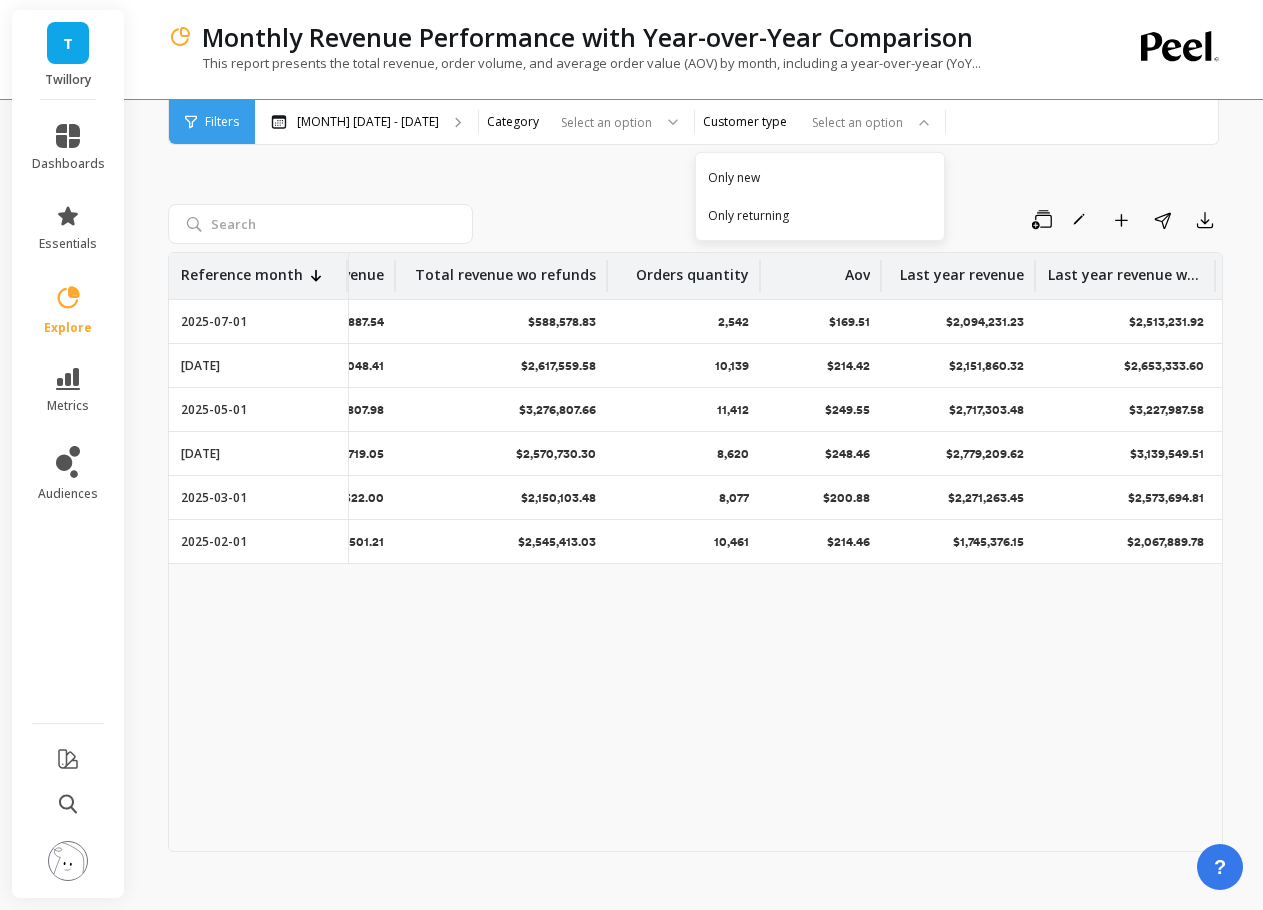 click on "Only new" at bounding box center [820, 177] 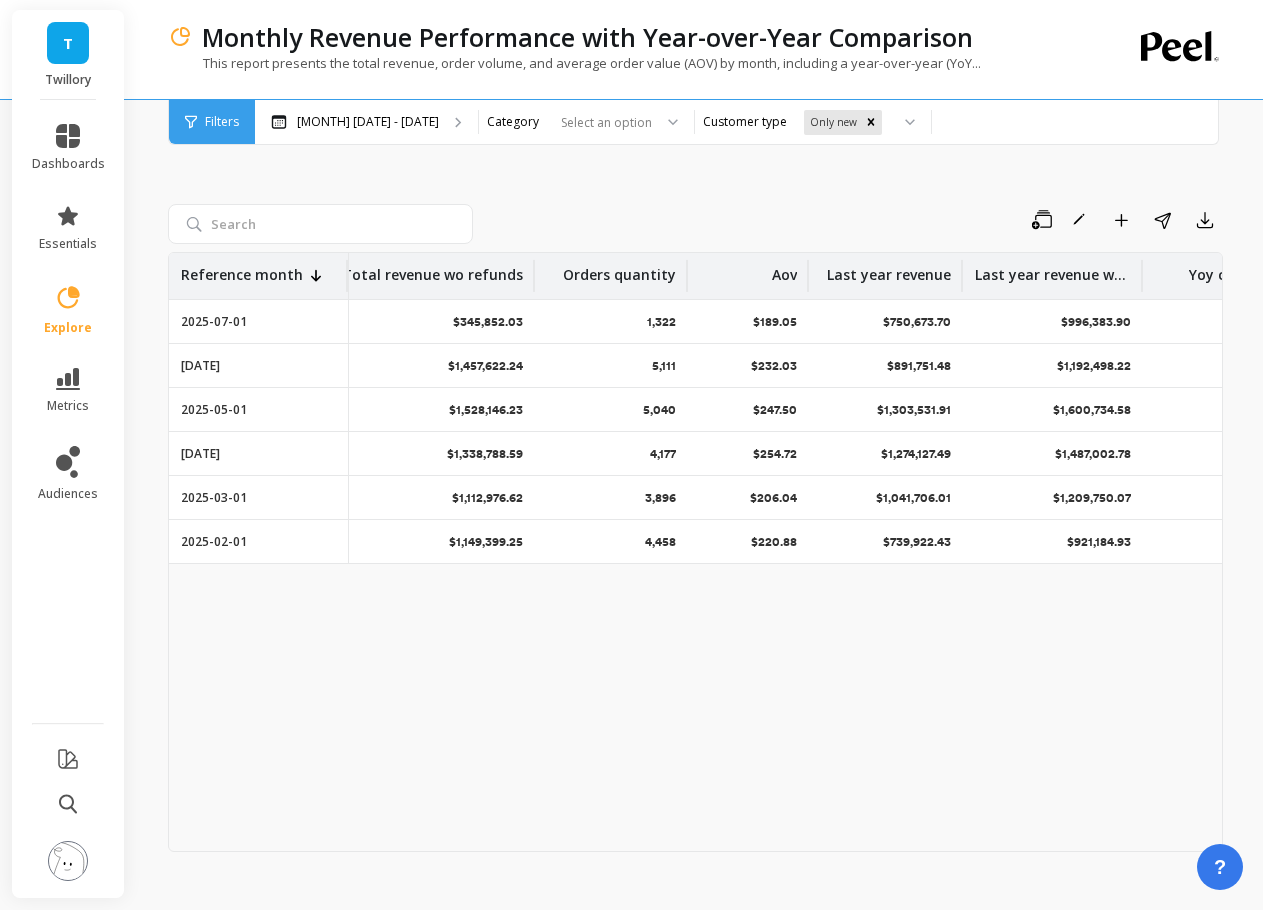 scroll, scrollTop: 0, scrollLeft: 187, axis: horizontal 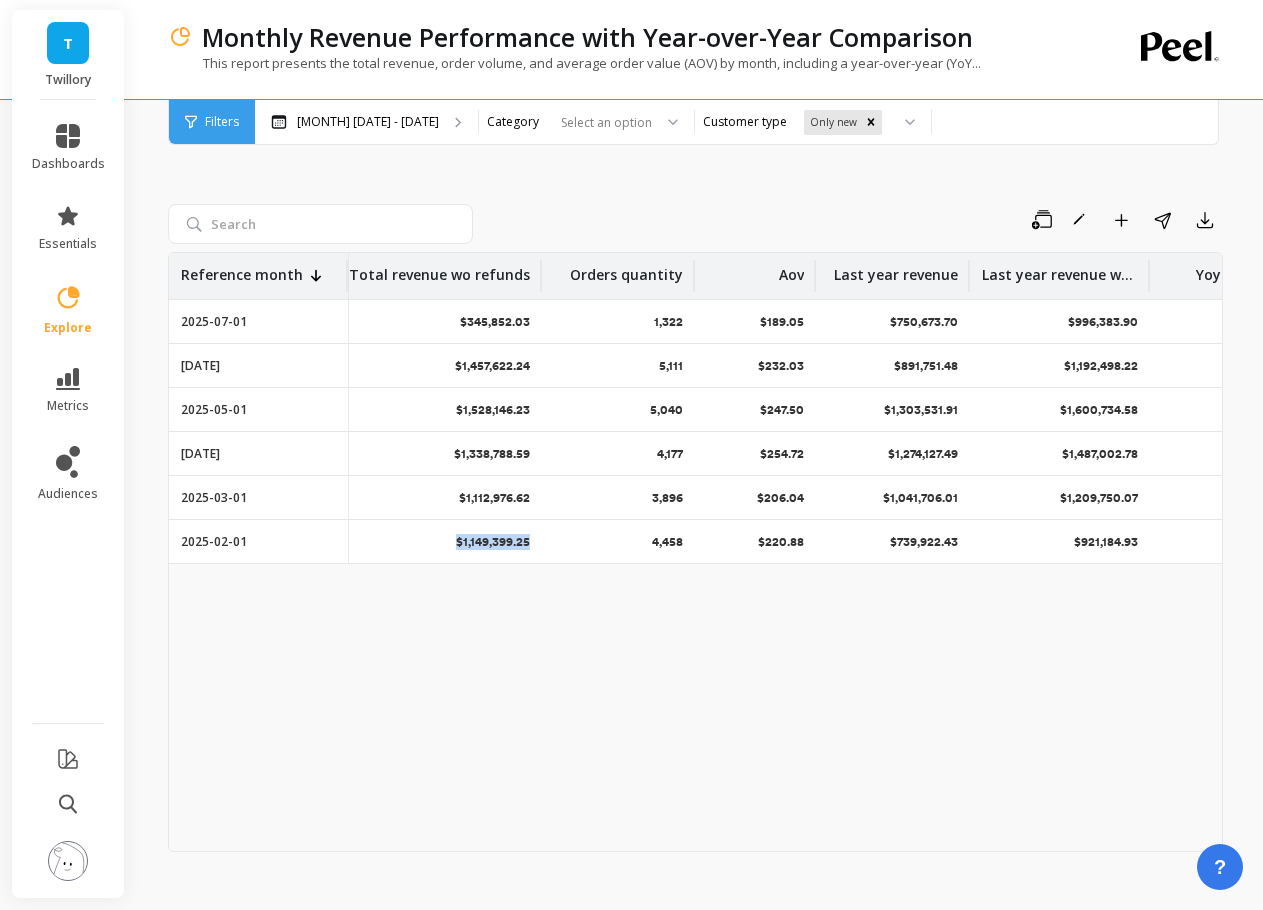drag, startPoint x: 498, startPoint y: 540, endPoint x: 575, endPoint y: 547, distance: 77.31753 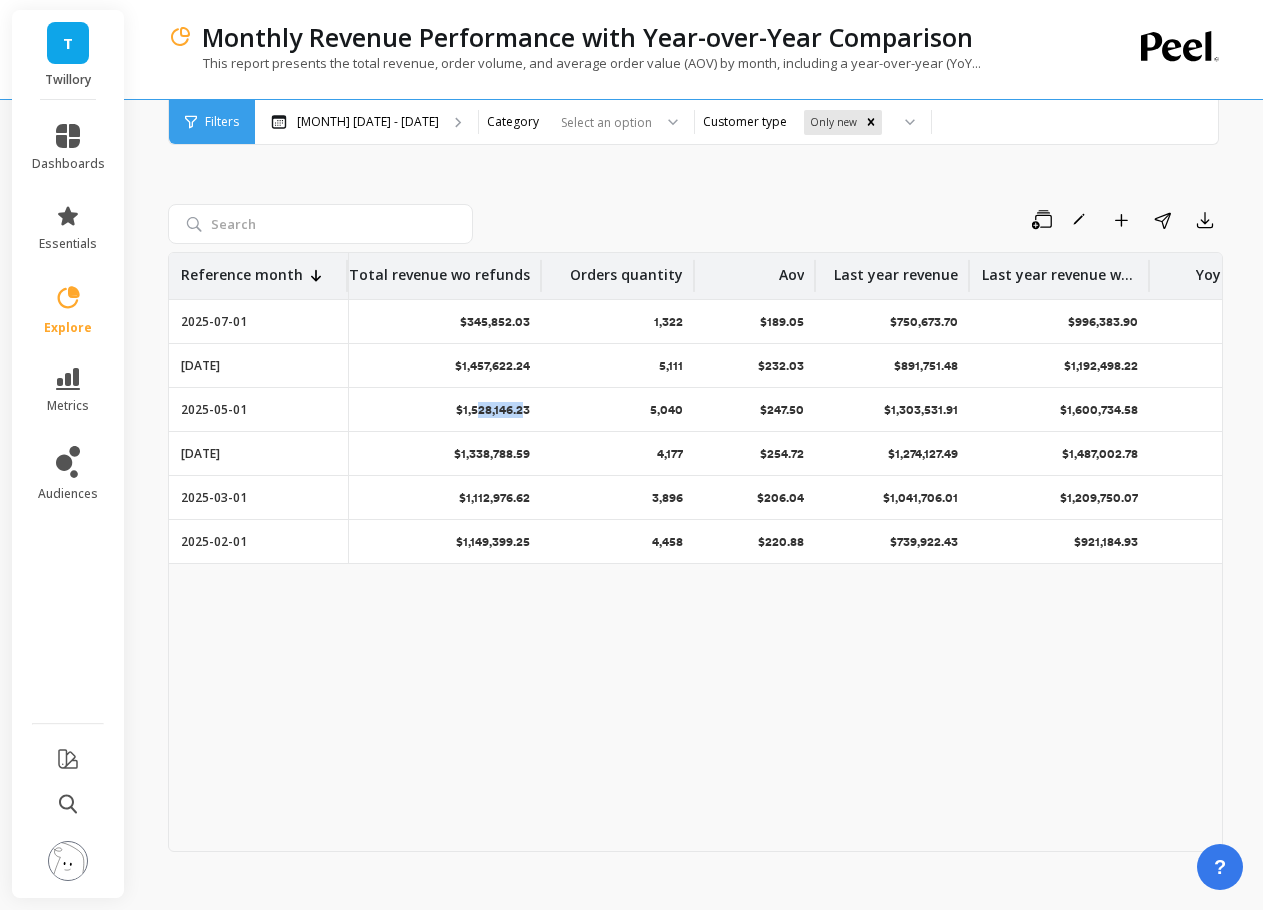 click on "$1,528,146.23" at bounding box center [258, 321] 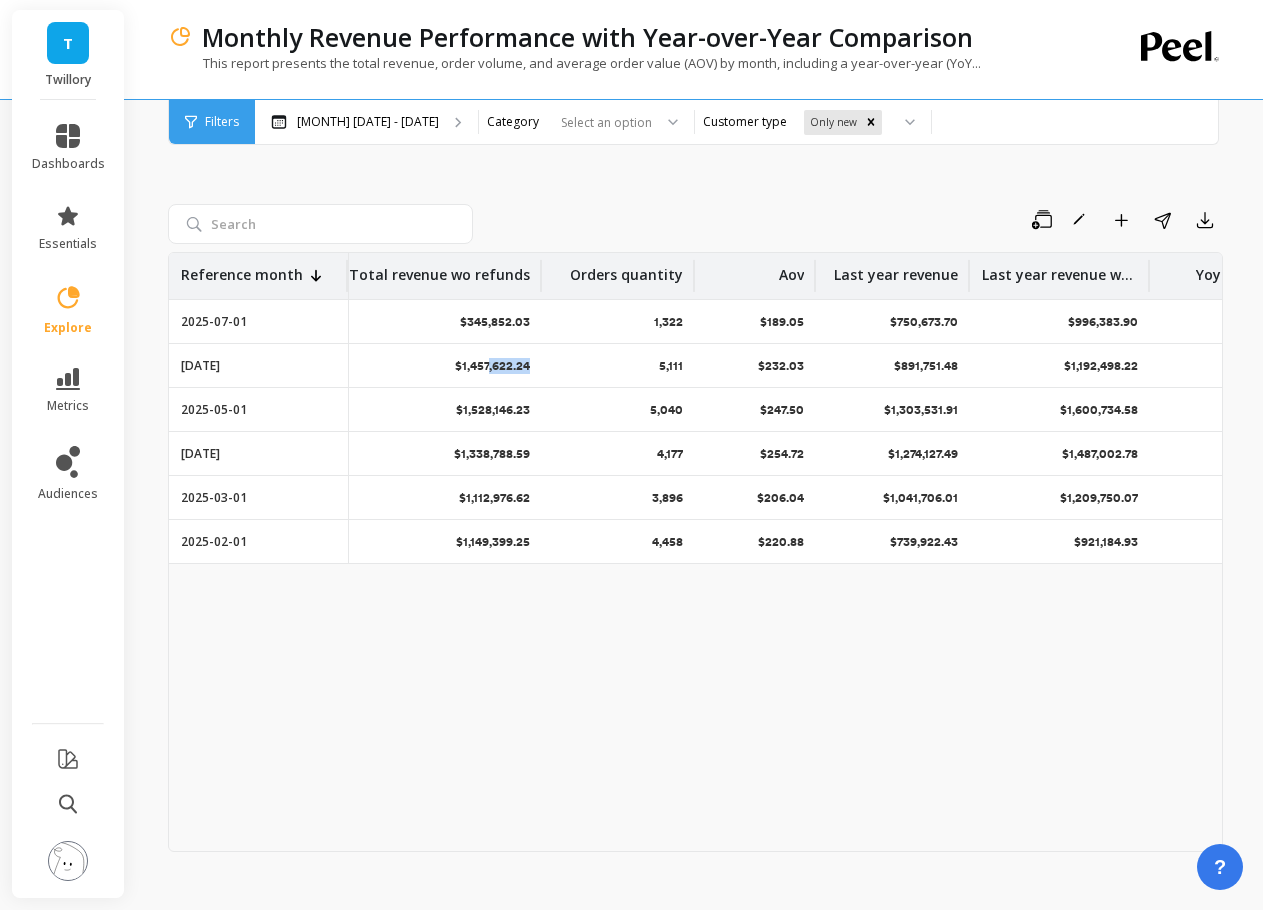 drag, startPoint x: 490, startPoint y: 362, endPoint x: 546, endPoint y: 362, distance: 56 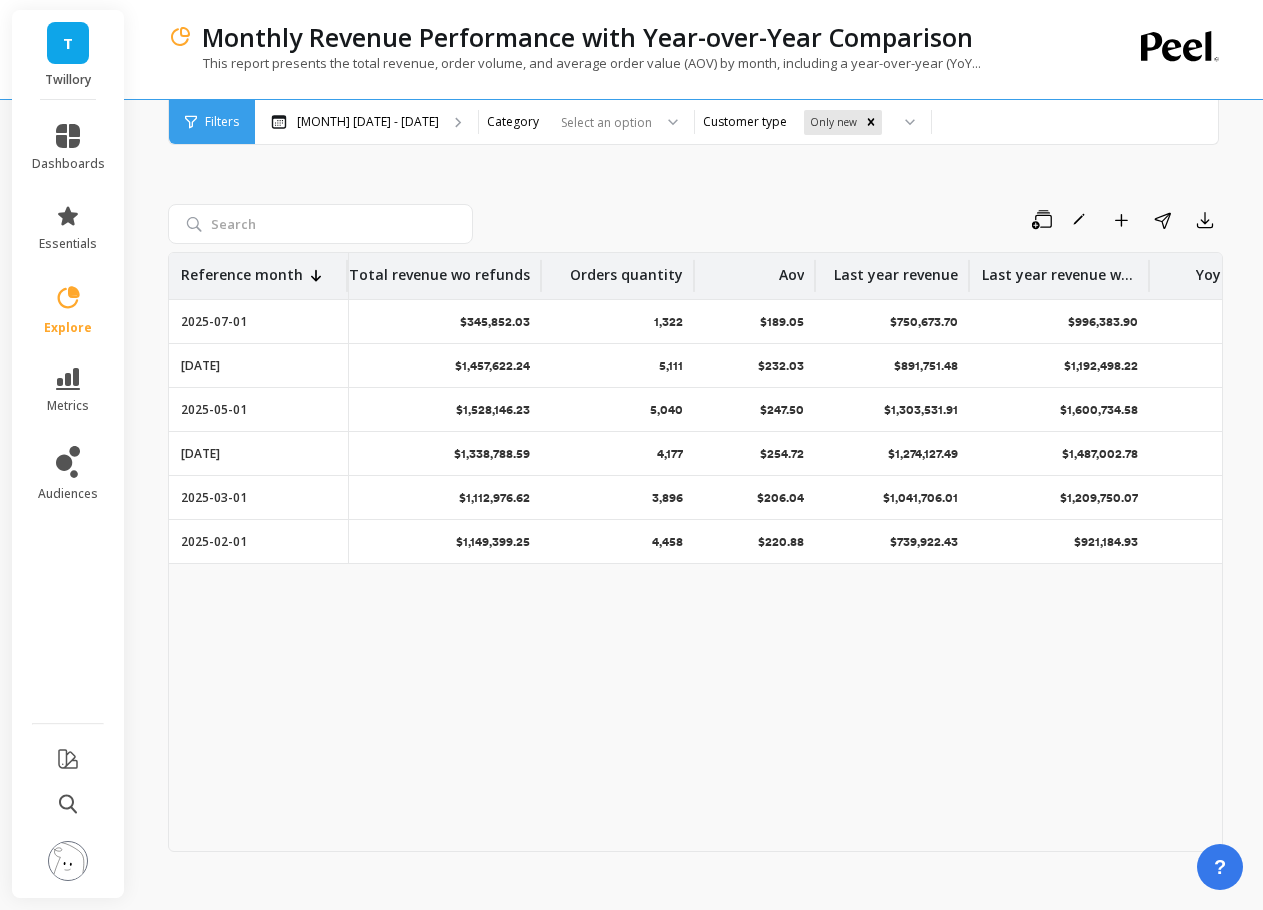click on "$345,852.03" at bounding box center (495, 322) 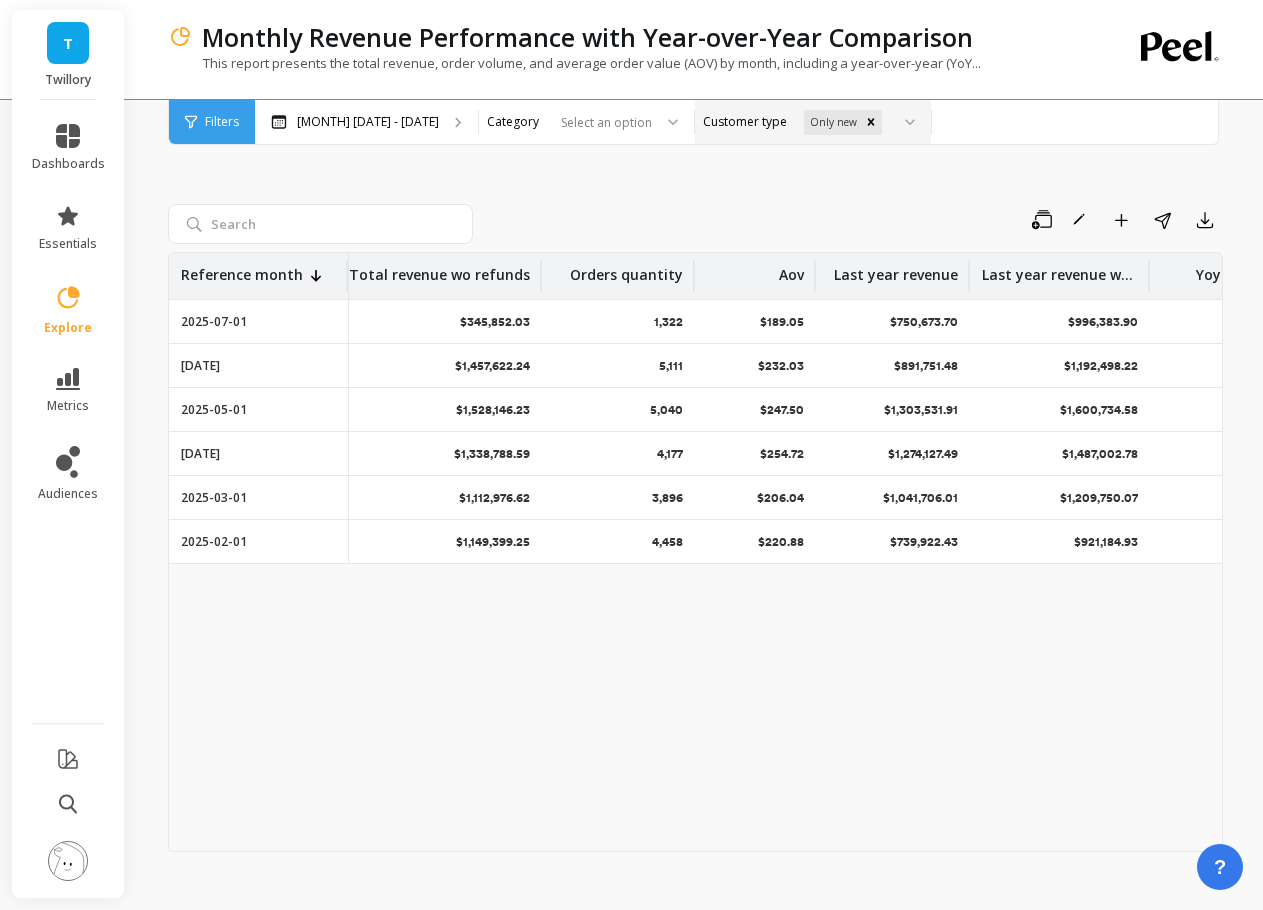 click on "Only new" at bounding box center [832, 122] 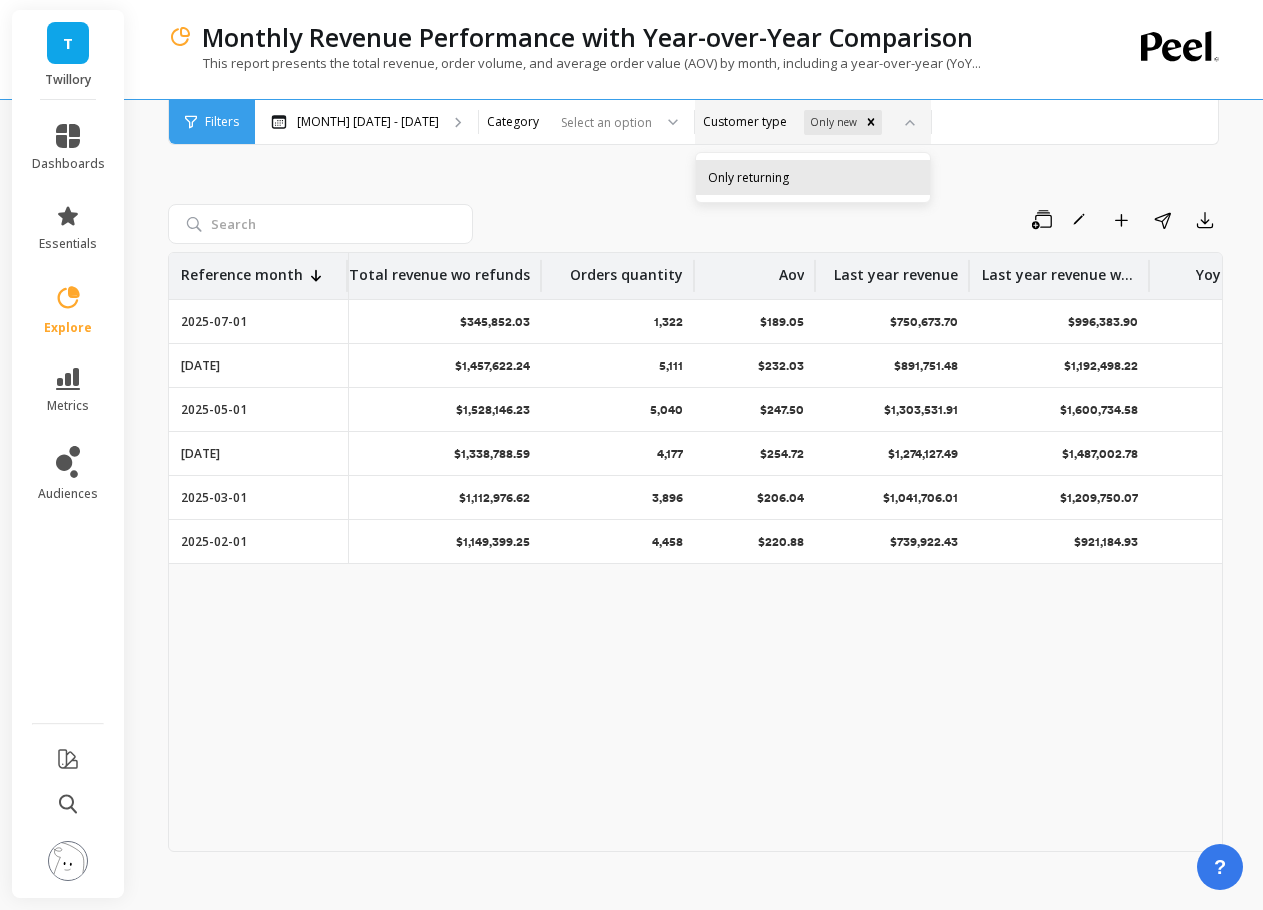 click on "Only returning" at bounding box center [813, 177] 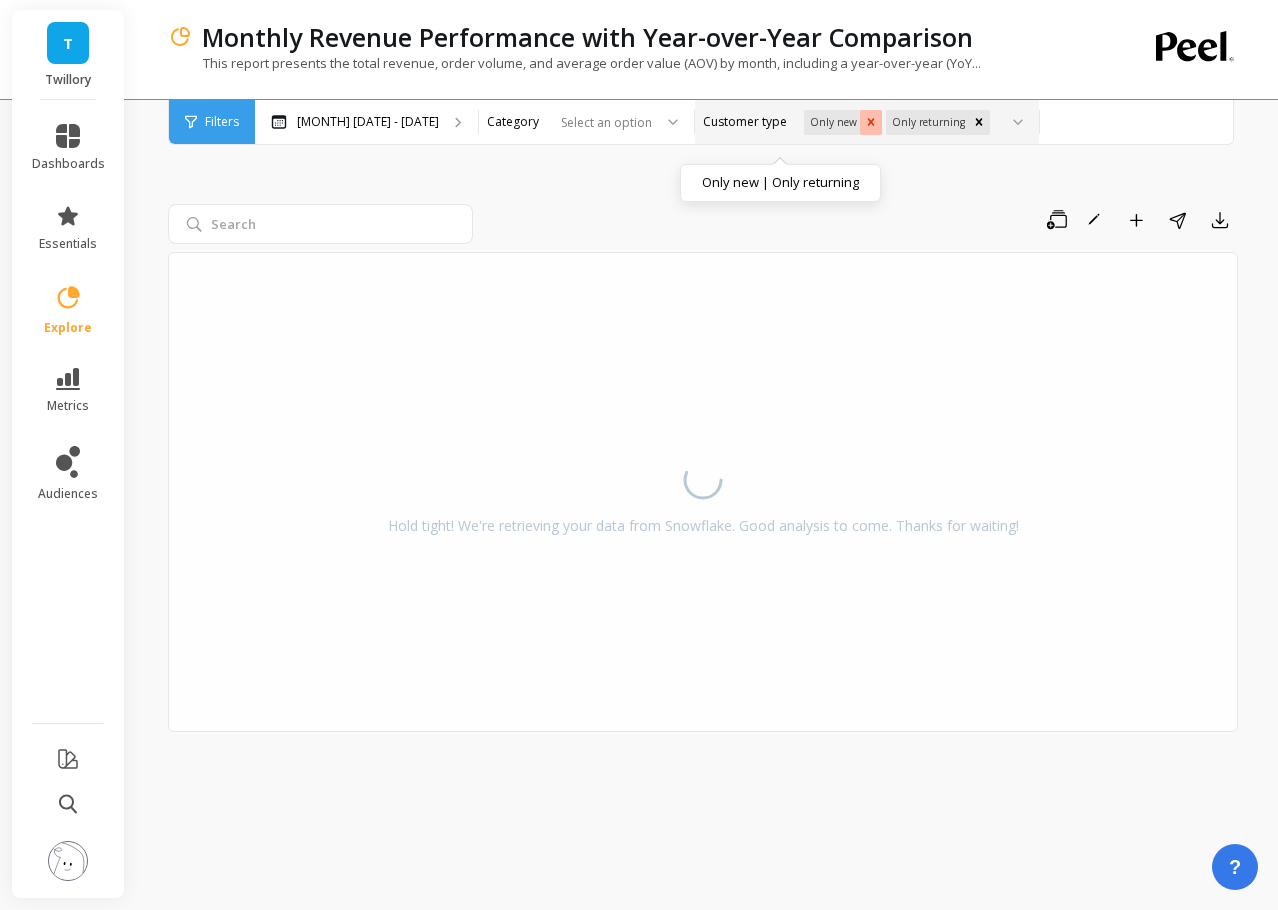 click at bounding box center [871, 122] 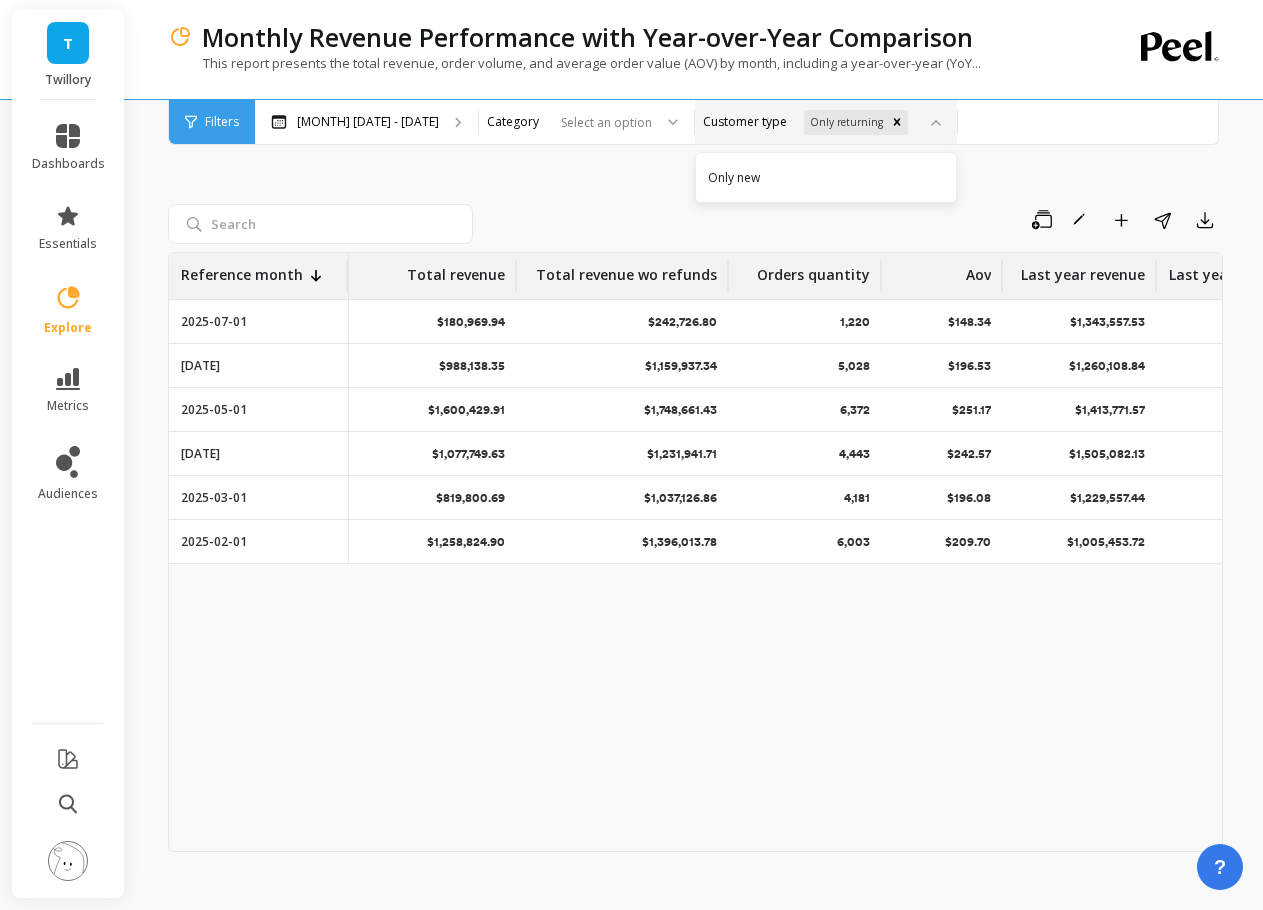 click on "Save Rename
Add to Dashboard
Share
Export" at bounding box center (695, 224) 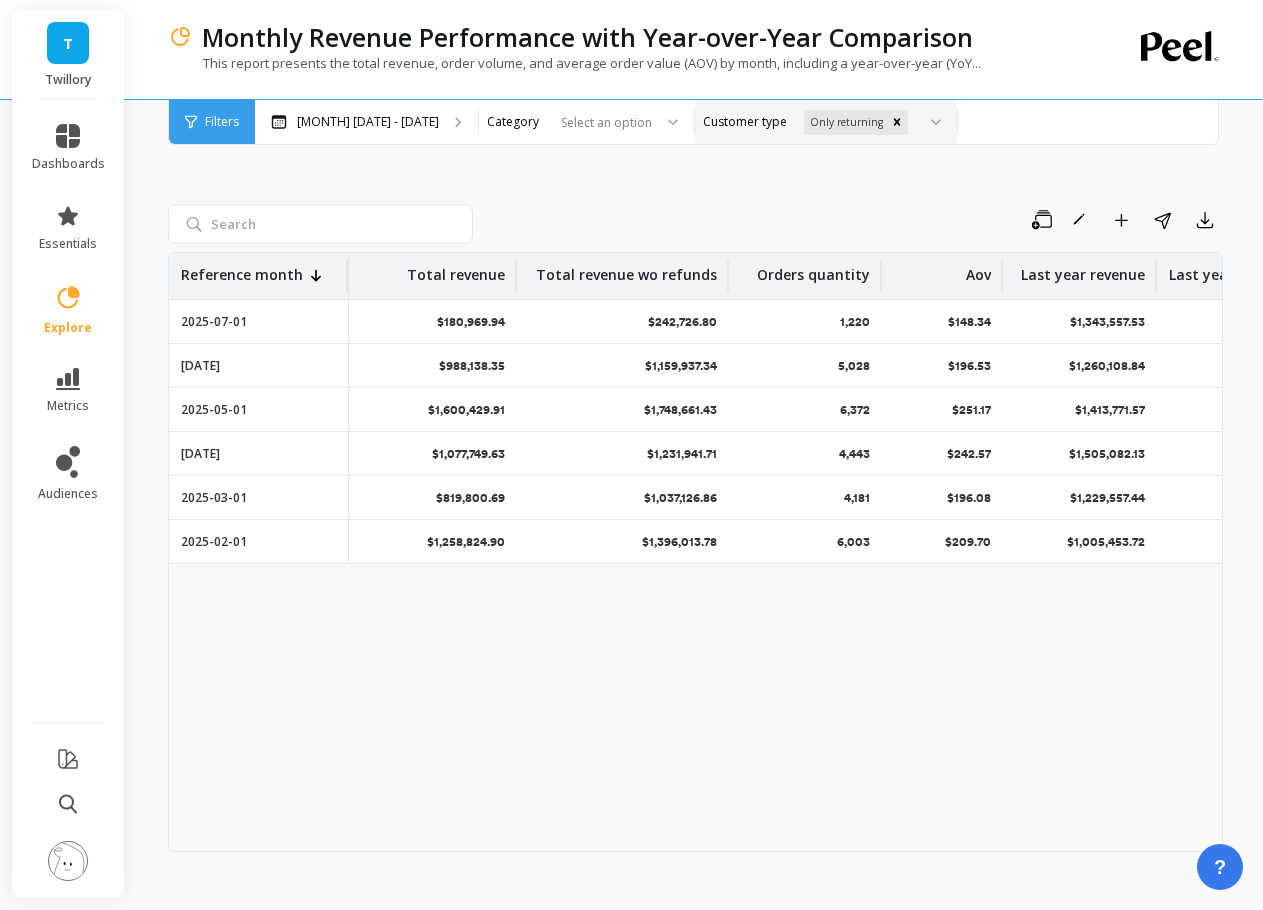 click on "Save Rename
Add to Dashboard
Share
Export Reference month Total revenue Total revenue wo refunds Orders quantity Aov Last year revenue Last year revenue wo refunds Yoy change percent 2025-07-01 $180,969.94 $242,726.80 1,220 $148.34 $1,343,557.53 $1,516,848.02 -87.00% 2025-06-01 $988,138.35 $1,159,937.34 5,028 $196.53 $1,260,108.84 $1,460,835.38 -22.00% 2025-05-01 $1,600,429.91 $1,748,661.43 6,372 $251.17 $1,413,771.57 $1,627,253.00 13.00% 2025-04-01 $1,077,749.63 $1,231,941.71 4,443 $242.57 $1,505,082.13 $1,652,546.73 -28.00% 2025-03-01 $819,800.69 $1,037,126.86 4,181 $196.08 $1,229,557.44 $1,363,944.74 -33.00% 2025-02-01 $1,258,824.90 $1,396,013.78 6,003 $209.70 $1,005,453.72 $1,146,704.85 25.00%" at bounding box center [695, 505] 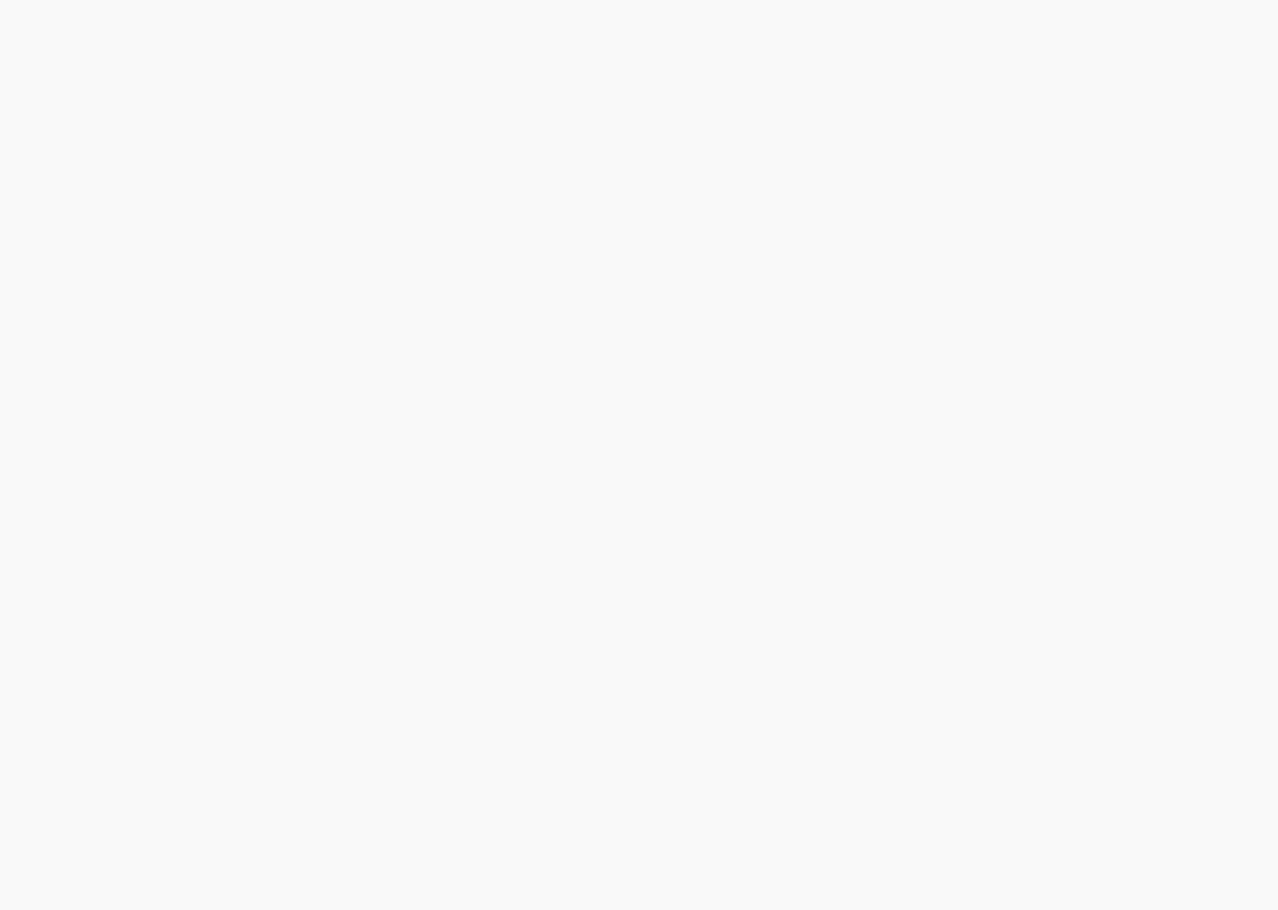 scroll, scrollTop: 0, scrollLeft: 0, axis: both 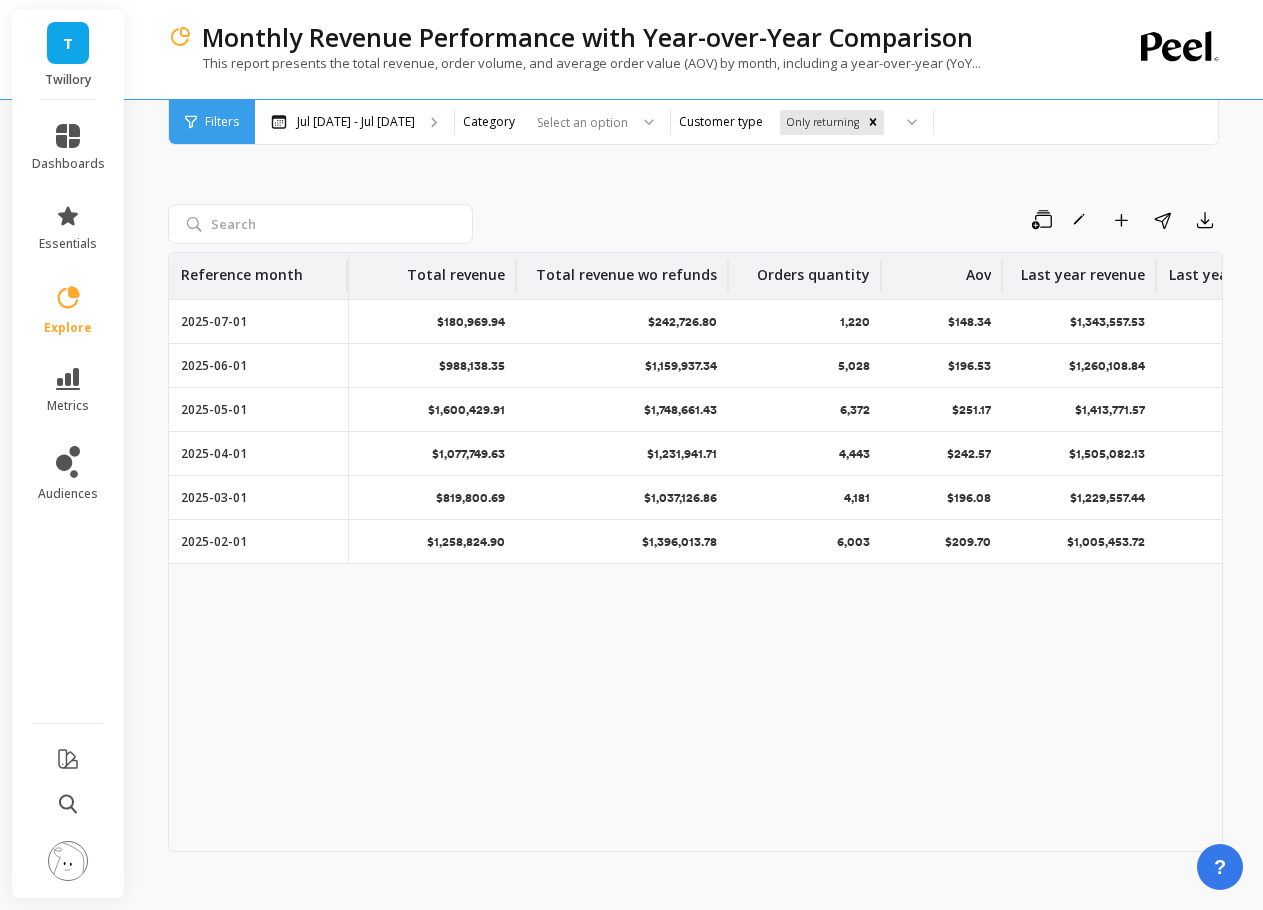 click on "$1,748,661.43" at bounding box center (680, 410) 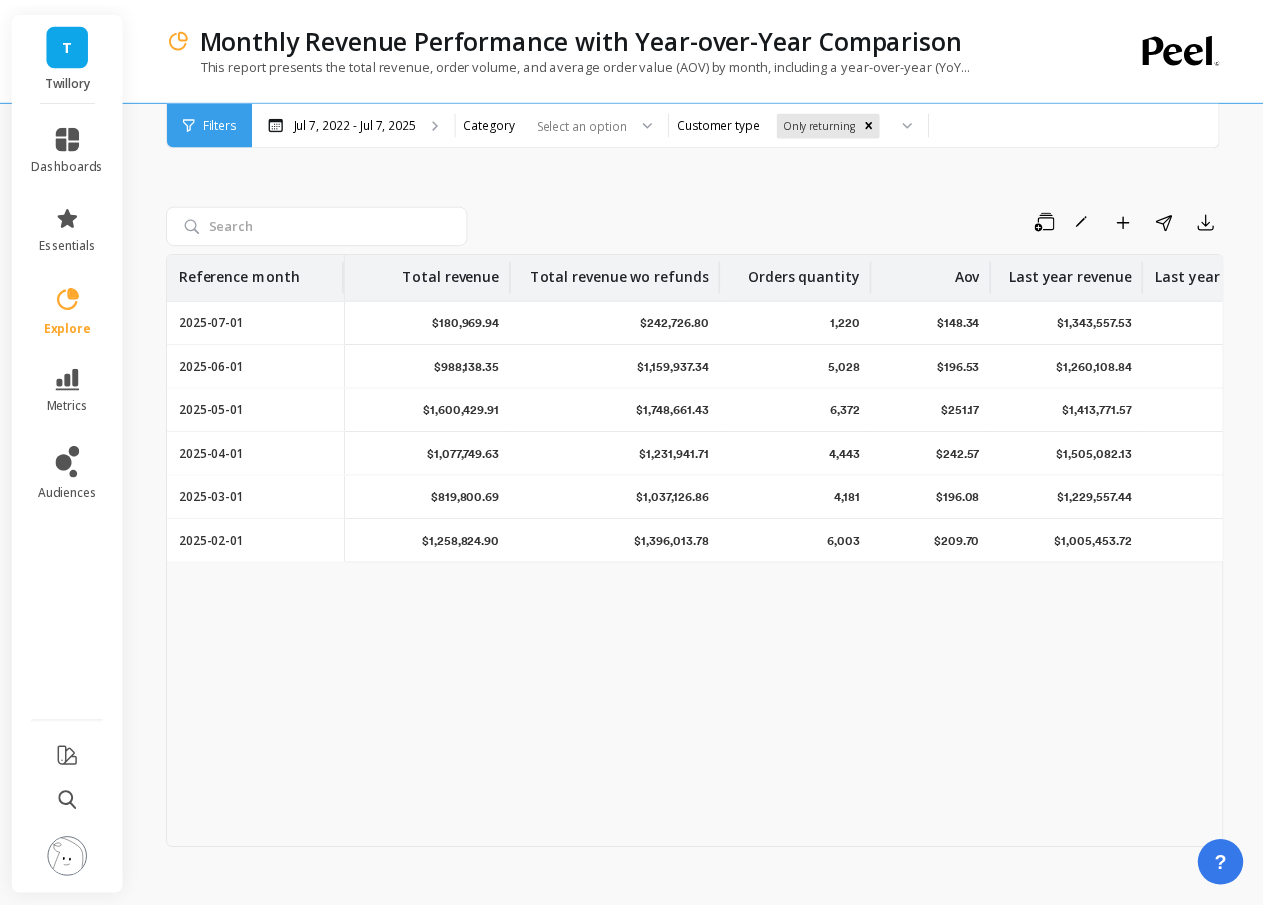 scroll, scrollTop: 0, scrollLeft: 0, axis: both 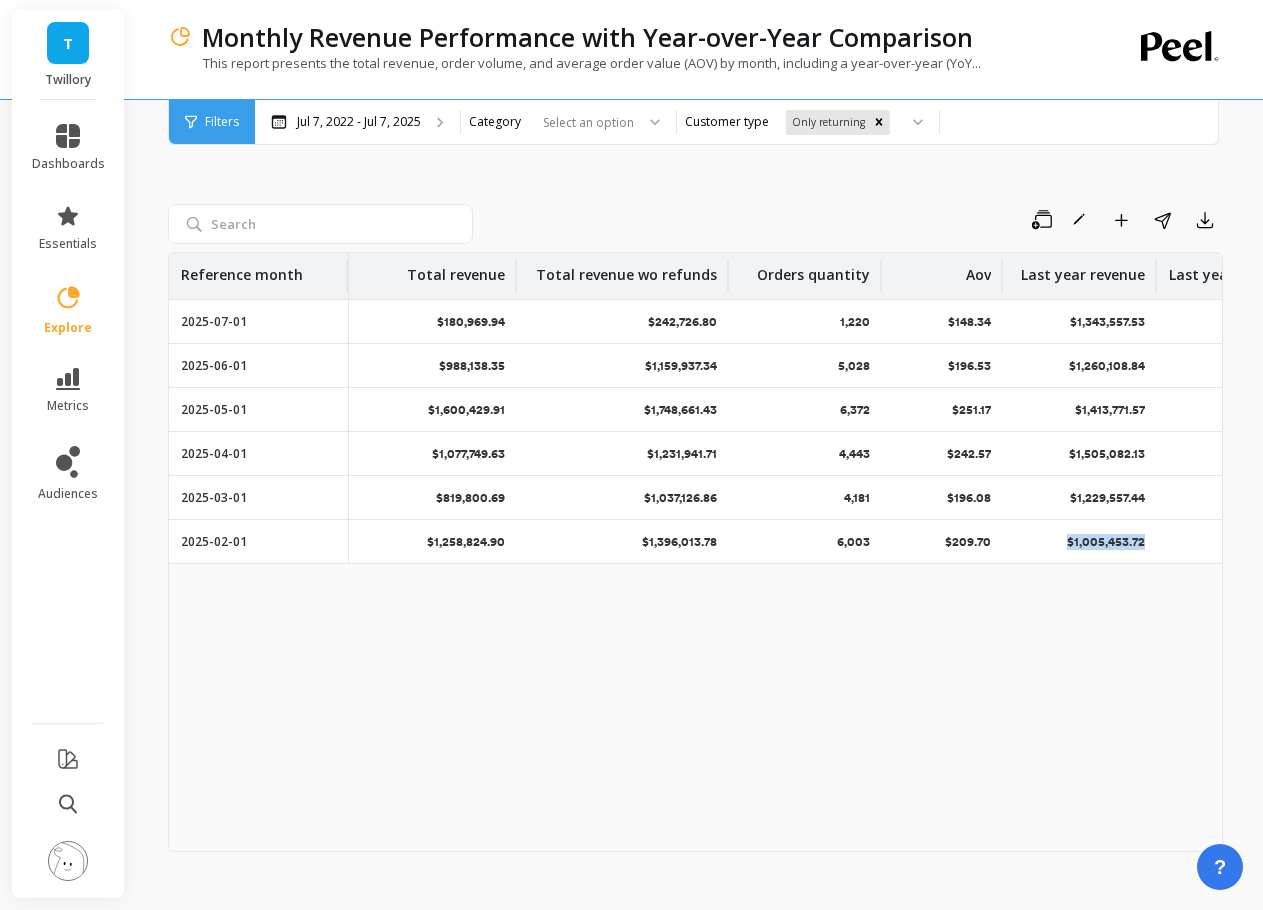 drag, startPoint x: 1164, startPoint y: 537, endPoint x: 1041, endPoint y: 534, distance: 123.03658 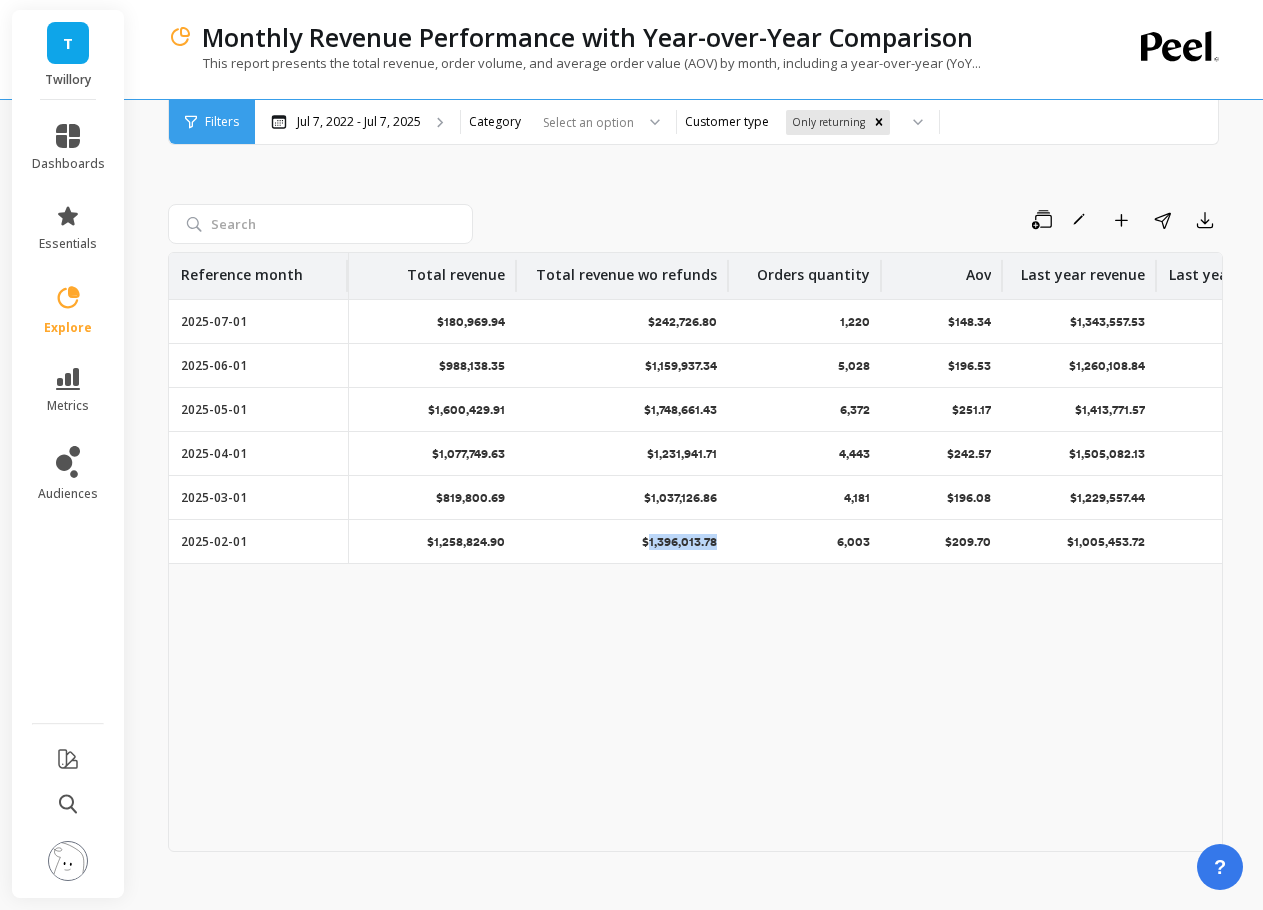 drag, startPoint x: 647, startPoint y: 546, endPoint x: 741, endPoint y: 544, distance: 94.02127 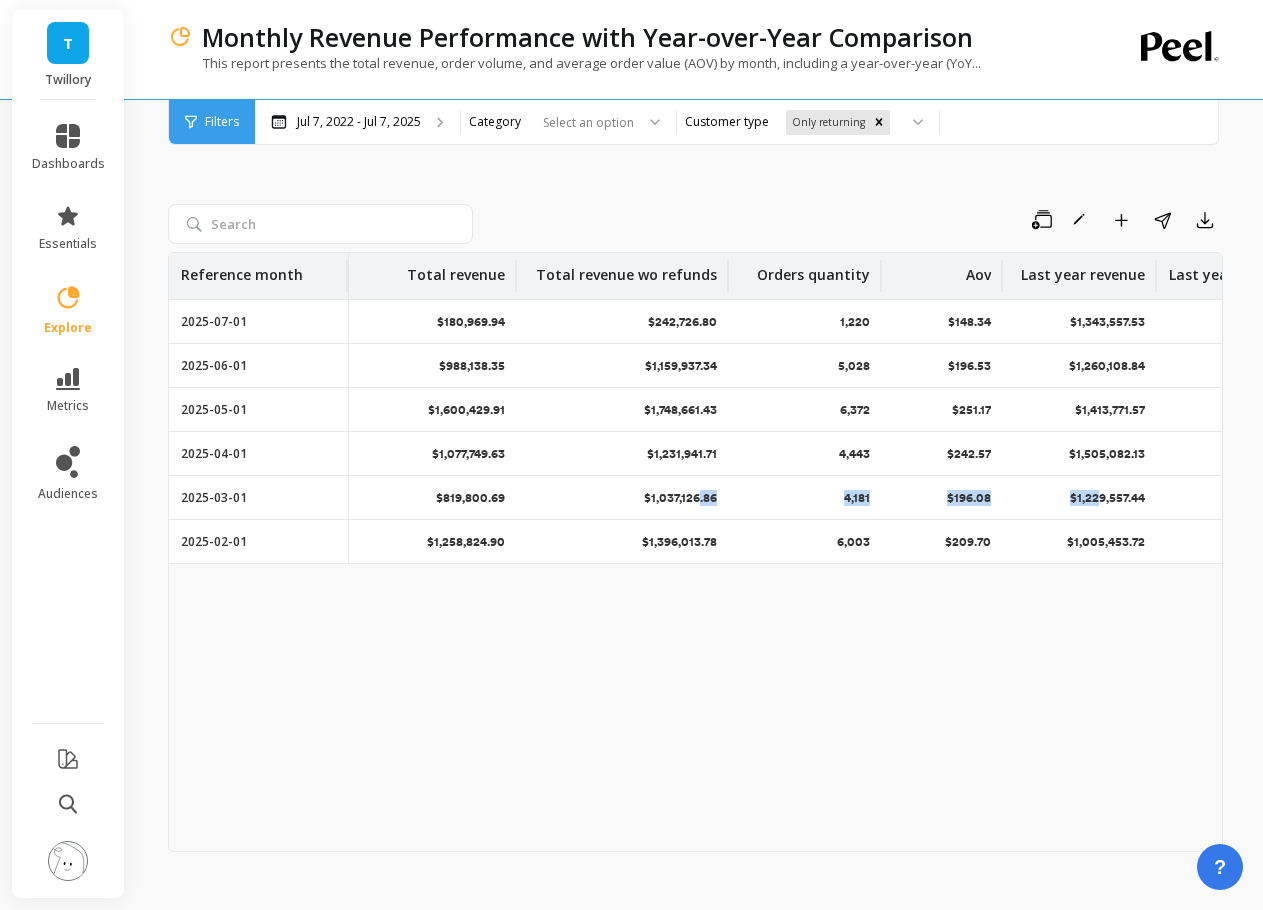 drag, startPoint x: 697, startPoint y: 491, endPoint x: 1097, endPoint y: 492, distance: 400.00125 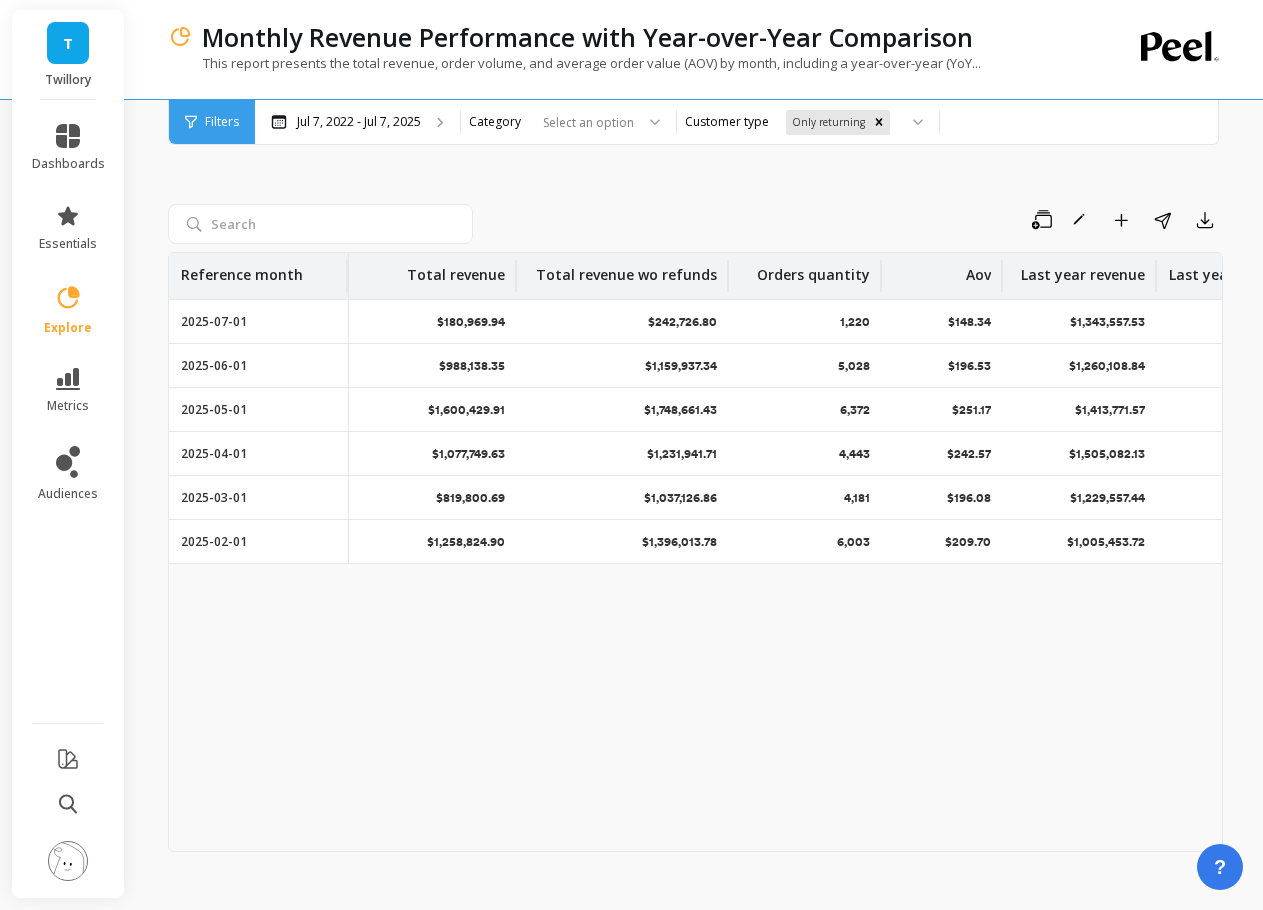 click on "$1,037,126.86" at bounding box center [258, 321] 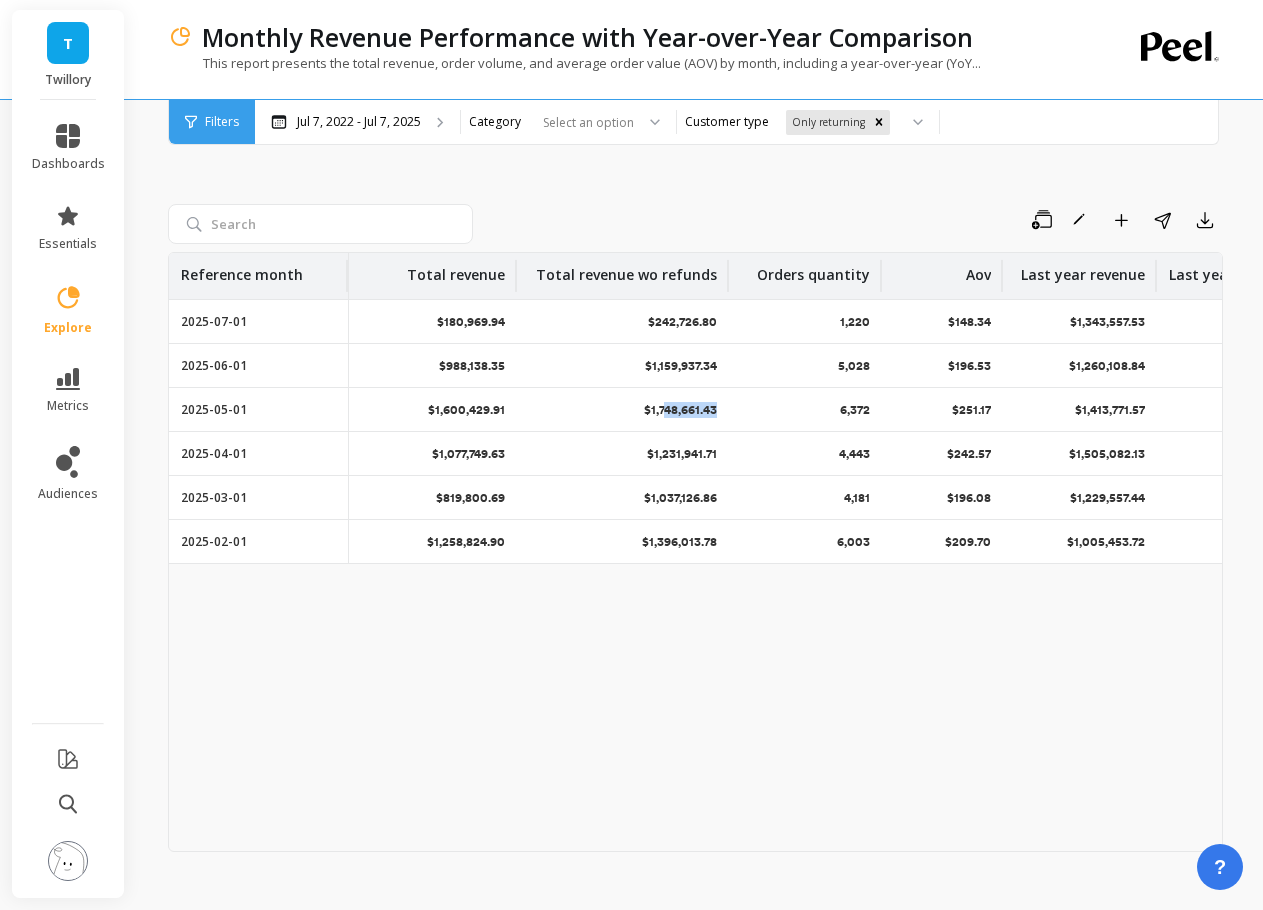 drag, startPoint x: 664, startPoint y: 424, endPoint x: 729, endPoint y: 415, distance: 65.62012 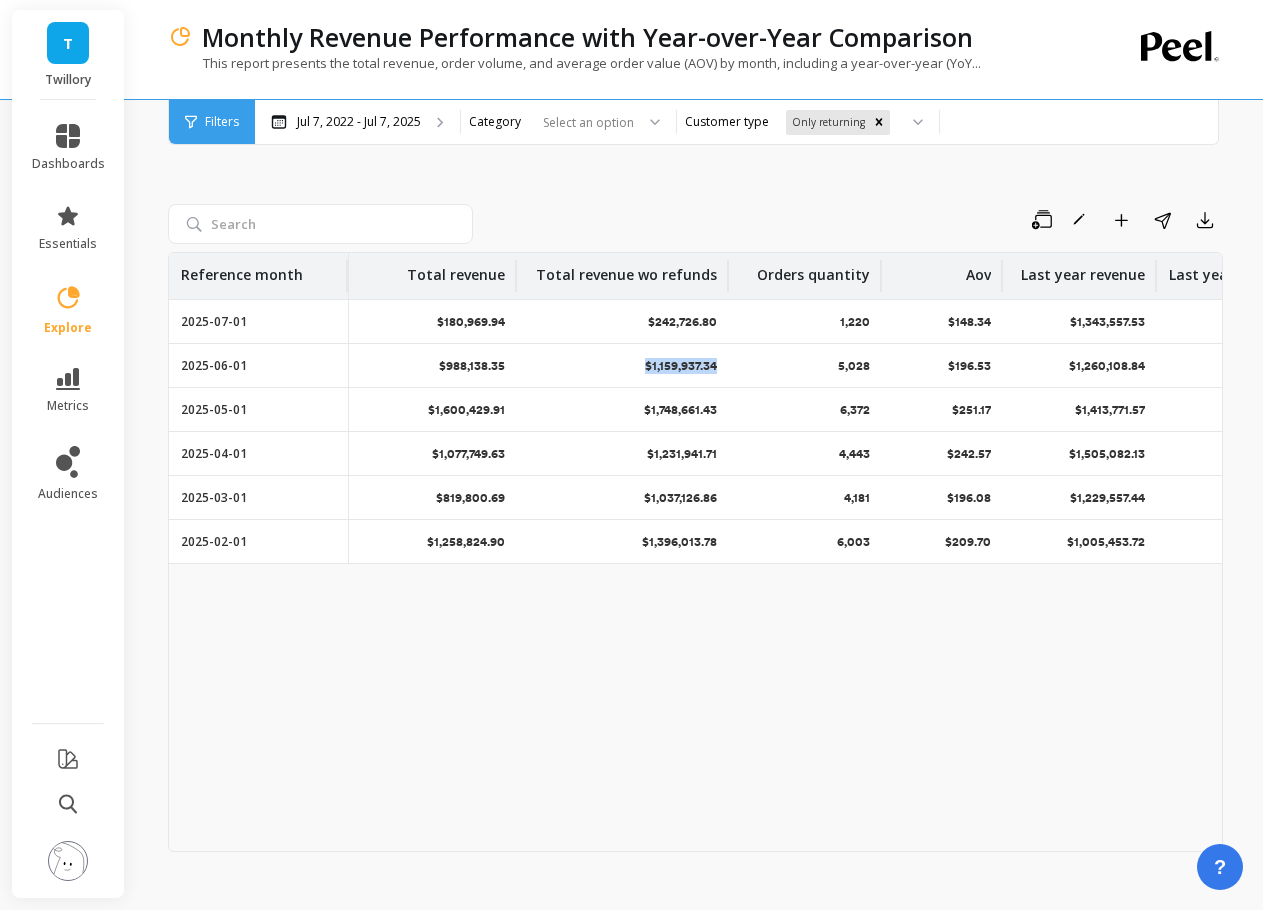 drag, startPoint x: 731, startPoint y: 364, endPoint x: 640, endPoint y: 365, distance: 91.00549 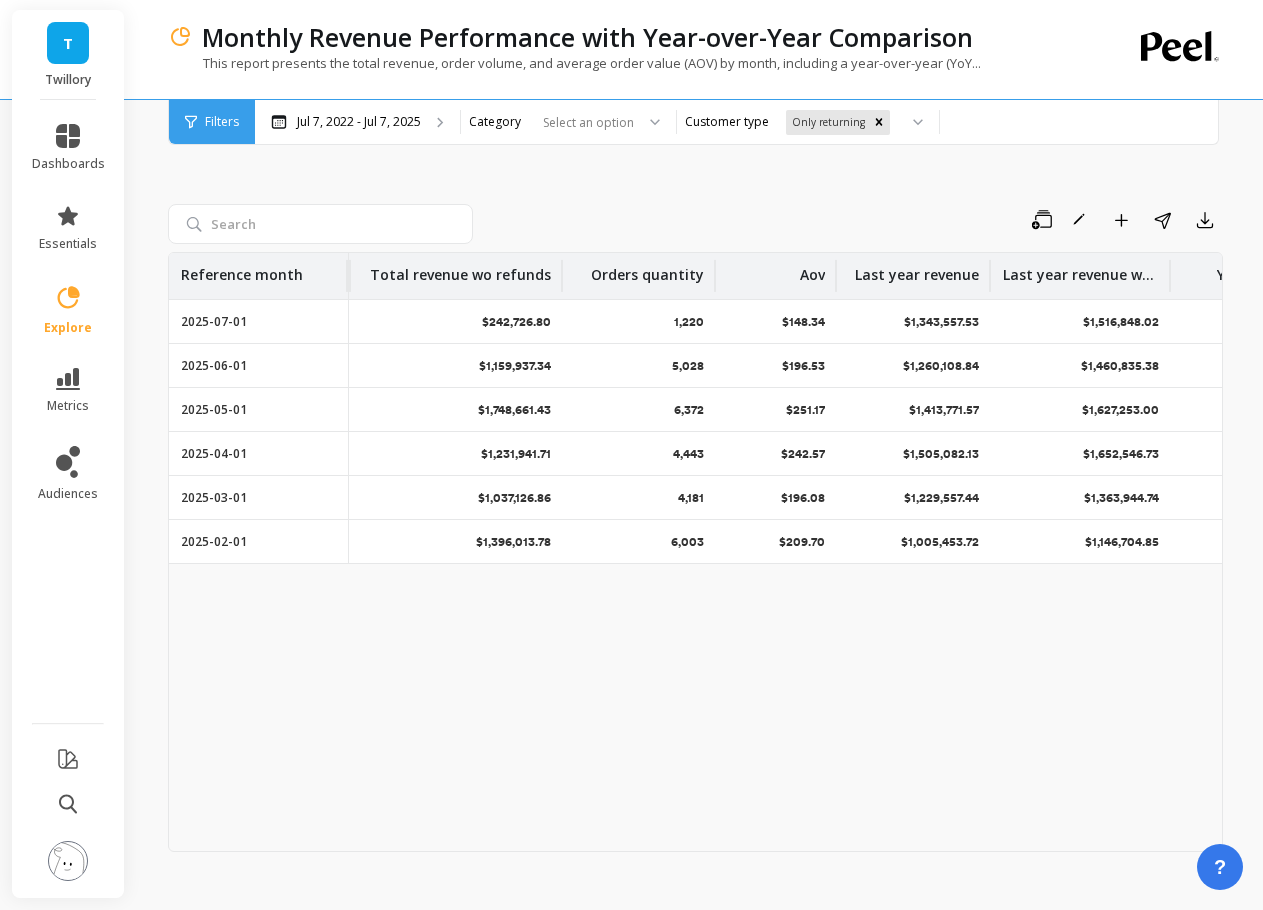 scroll, scrollTop: 0, scrollLeft: 167, axis: horizontal 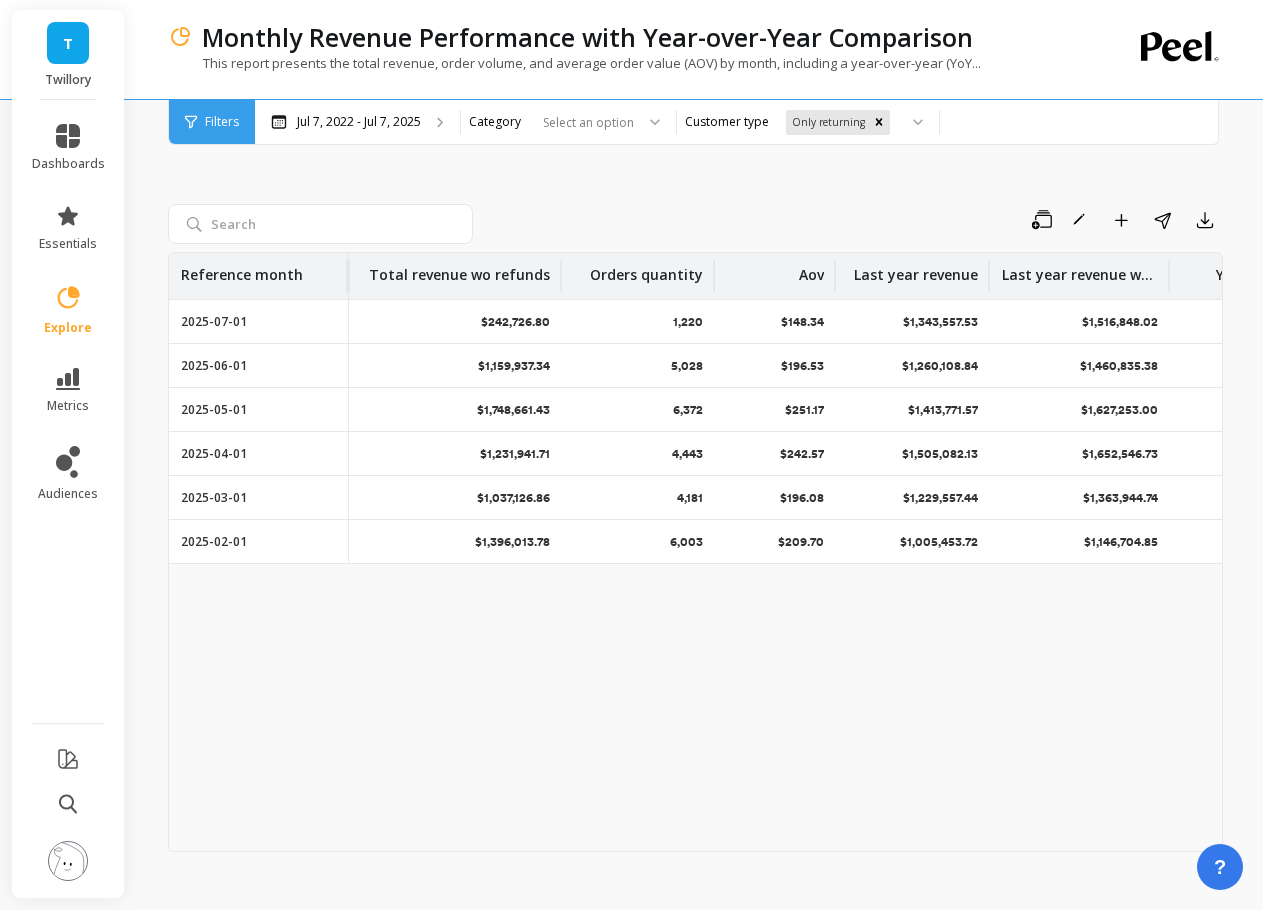 click on "$1,159,937.34" at bounding box center [258, 321] 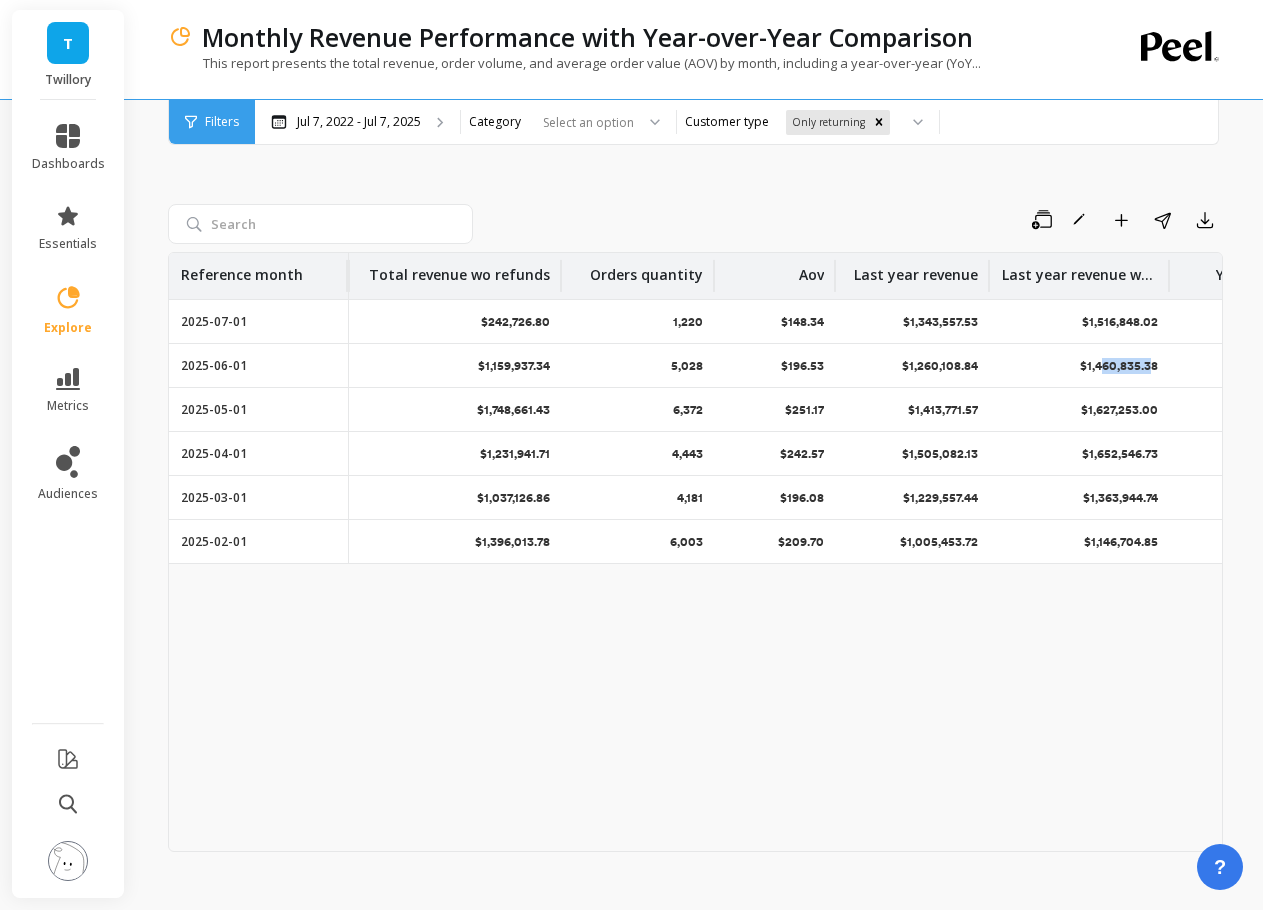 drag, startPoint x: 1151, startPoint y: 374, endPoint x: 1100, endPoint y: 371, distance: 51.088158 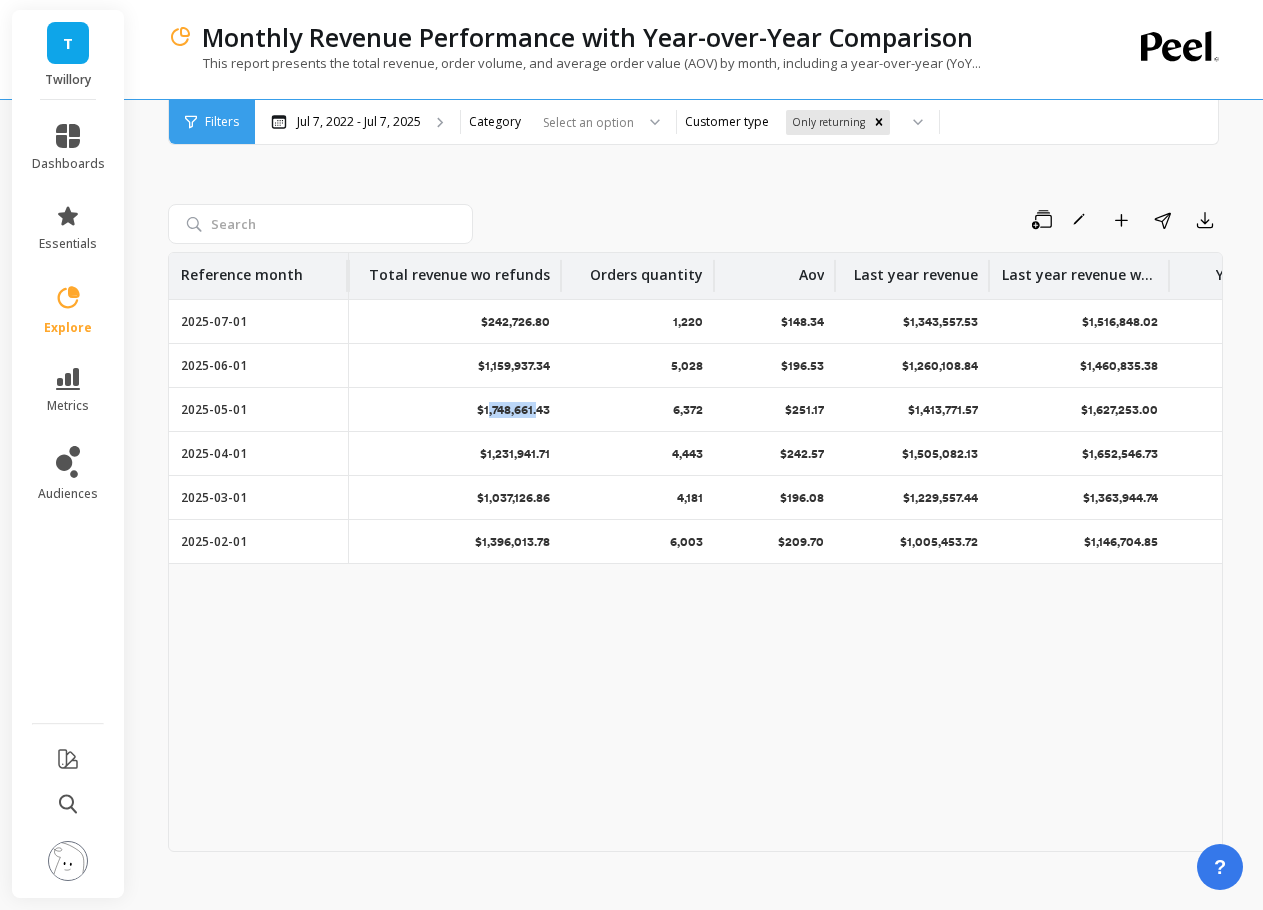 drag, startPoint x: 488, startPoint y: 419, endPoint x: 539, endPoint y: 410, distance: 51.78803 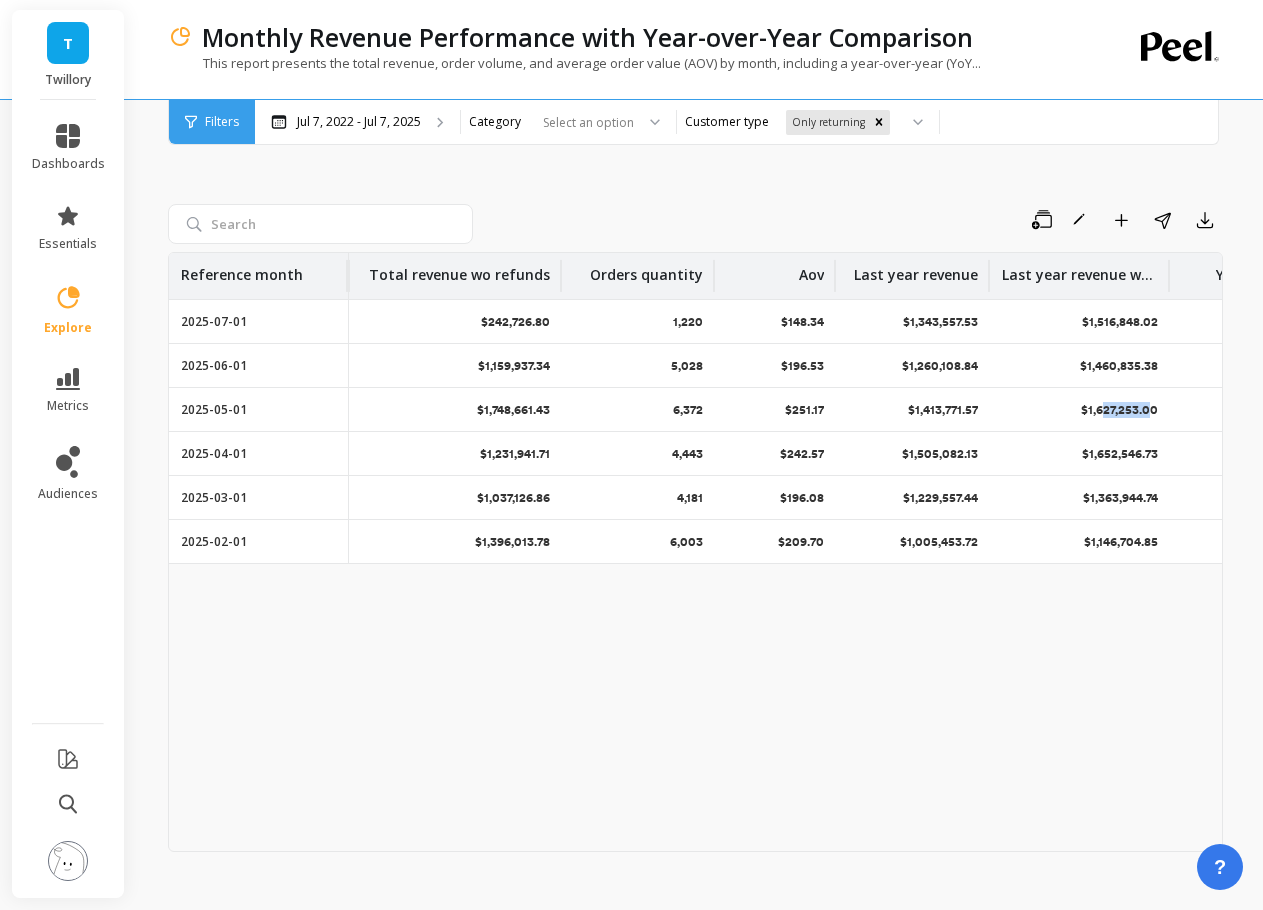 drag, startPoint x: 1101, startPoint y: 415, endPoint x: 1149, endPoint y: 415, distance: 48 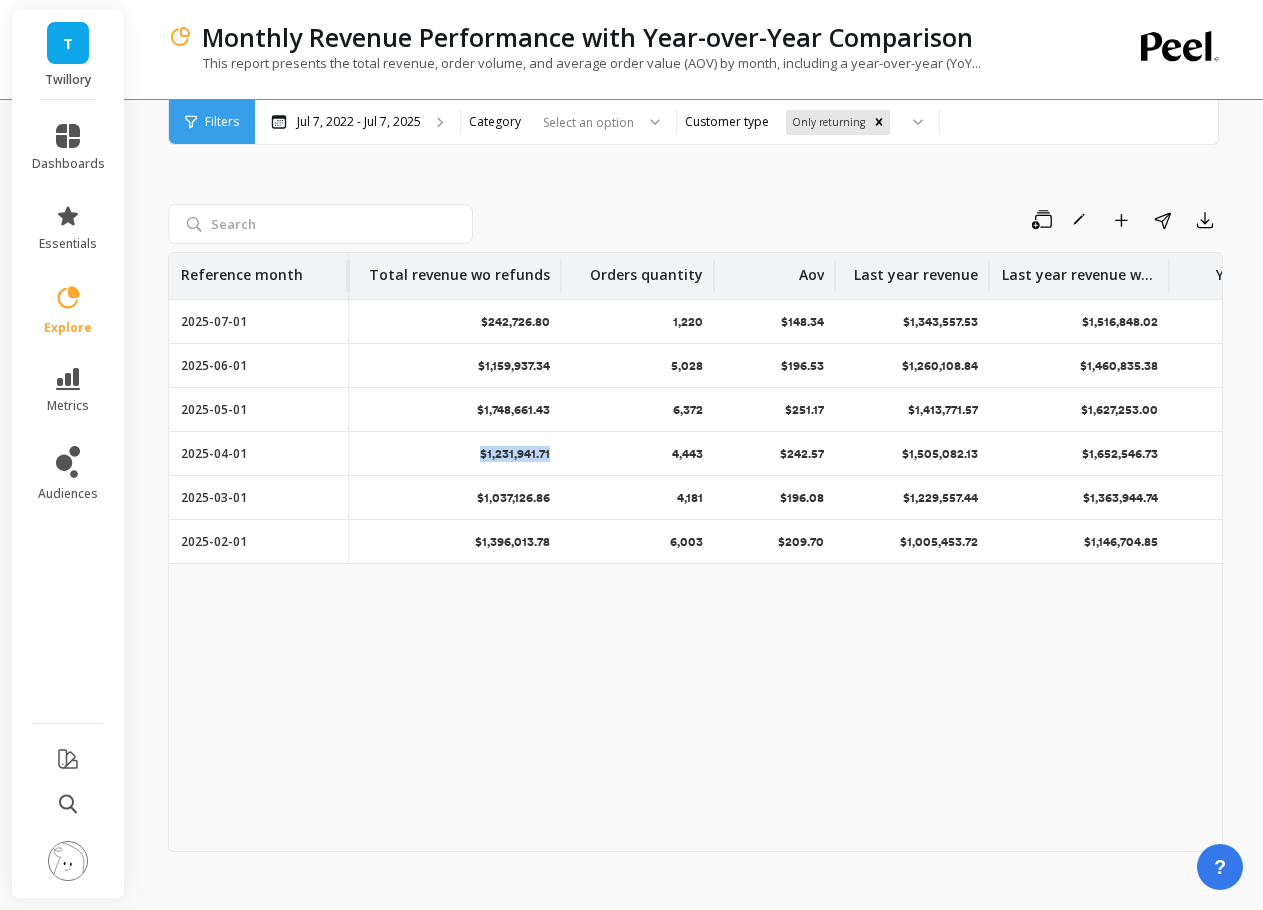 drag, startPoint x: 497, startPoint y: 457, endPoint x: 596, endPoint y: 462, distance: 99.12618 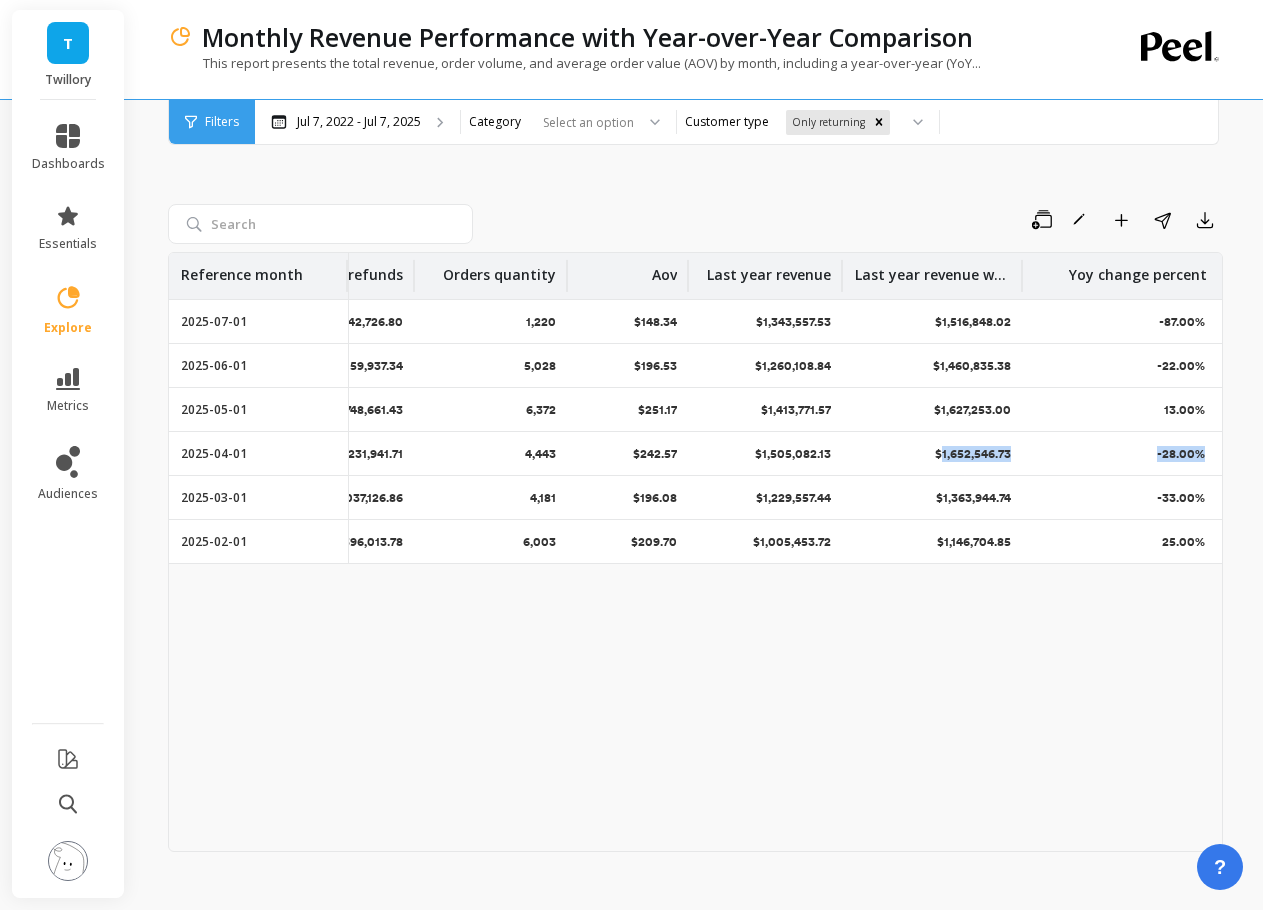 scroll, scrollTop: 0, scrollLeft: 321, axis: horizontal 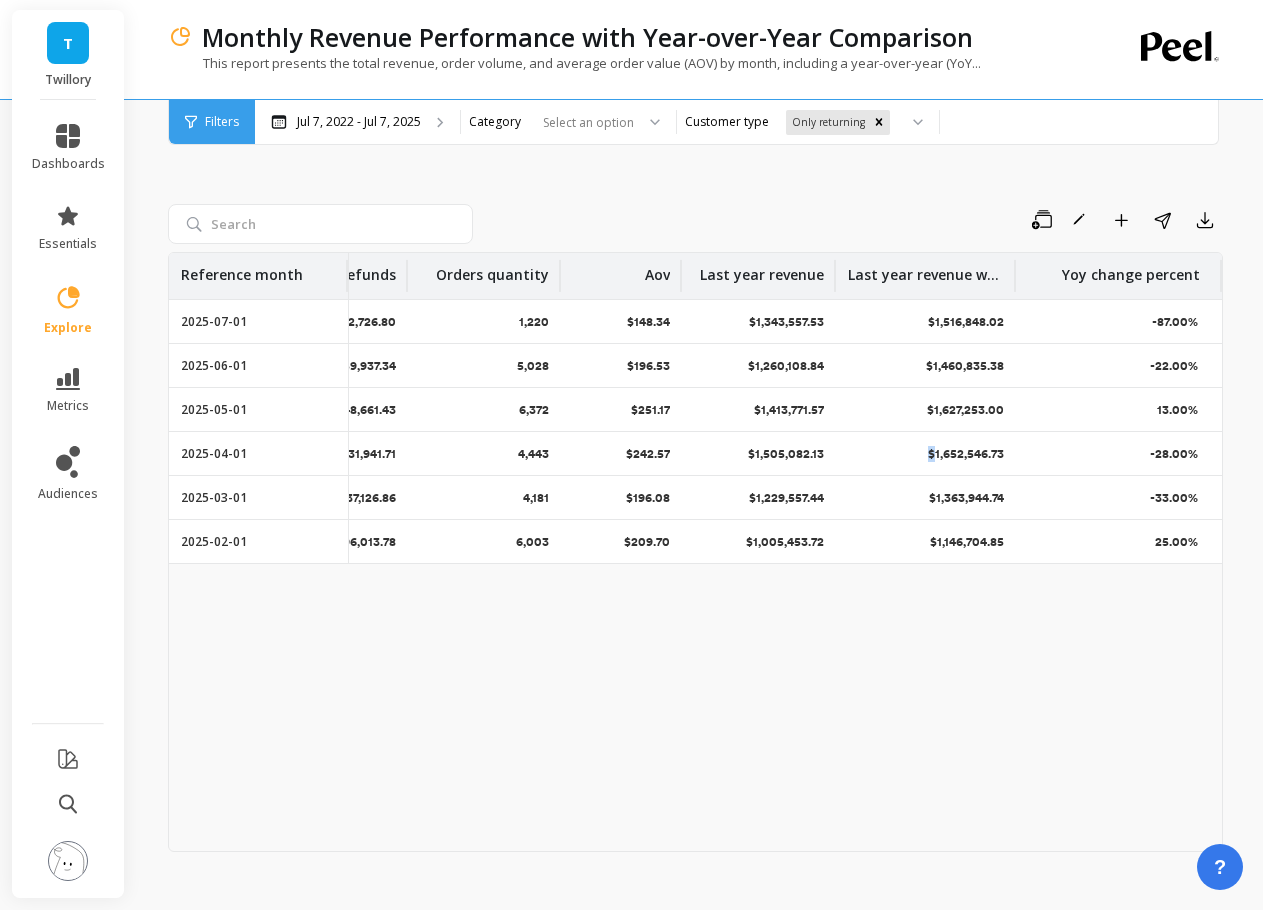 drag, startPoint x: 1086, startPoint y: 465, endPoint x: 880, endPoint y: 454, distance: 206.29349 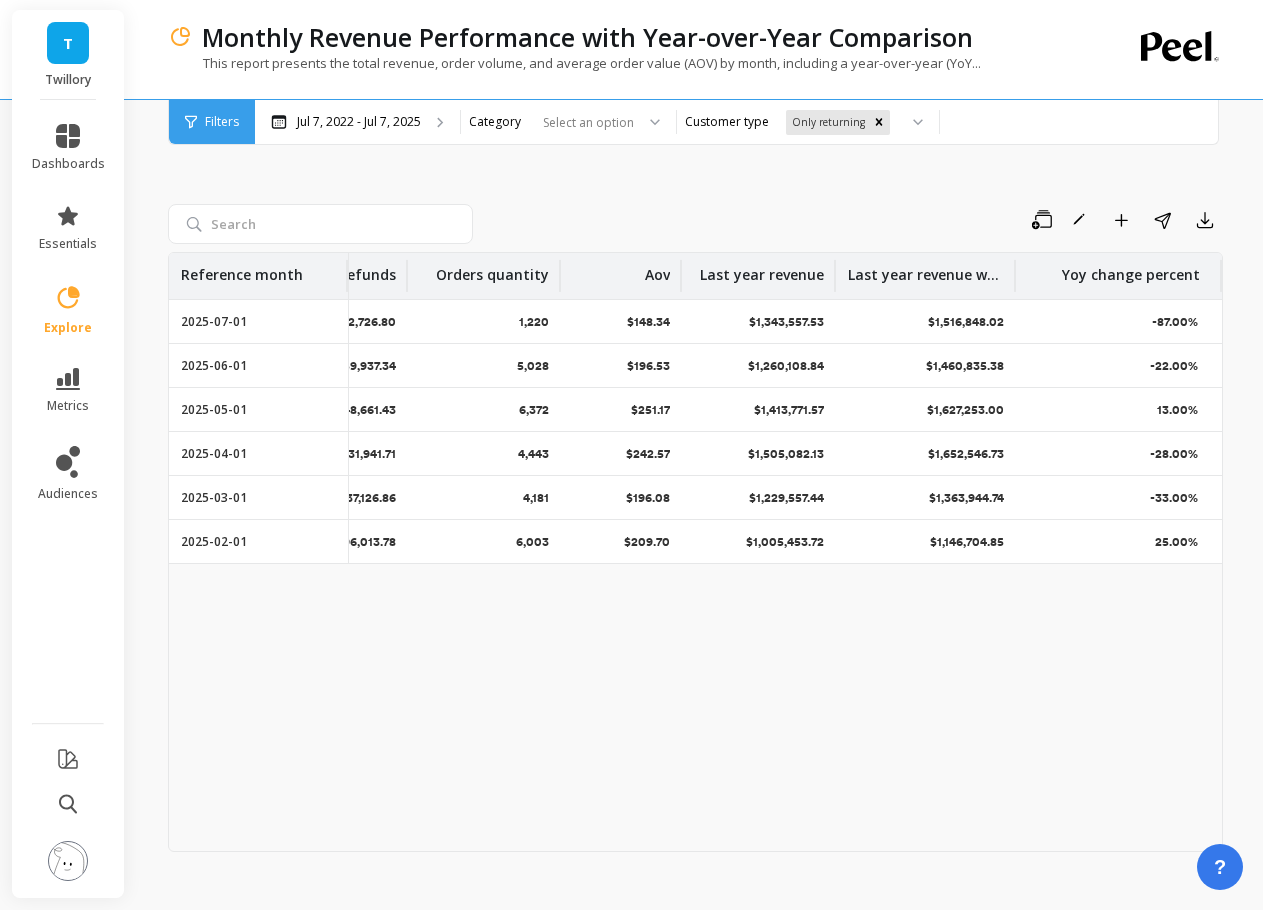 click on "-28.00%" at bounding box center (1176, 454) 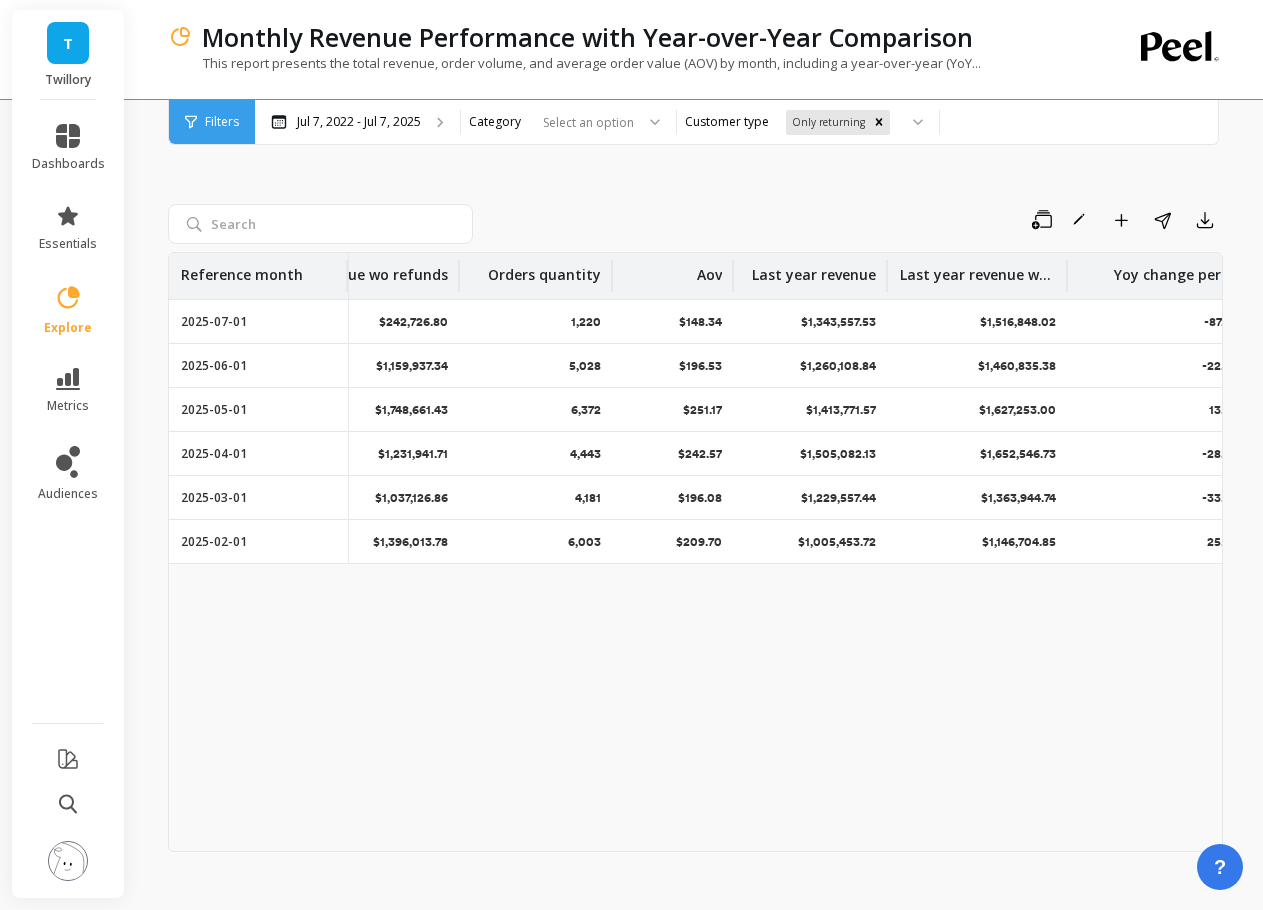 scroll, scrollTop: 0, scrollLeft: 266, axis: horizontal 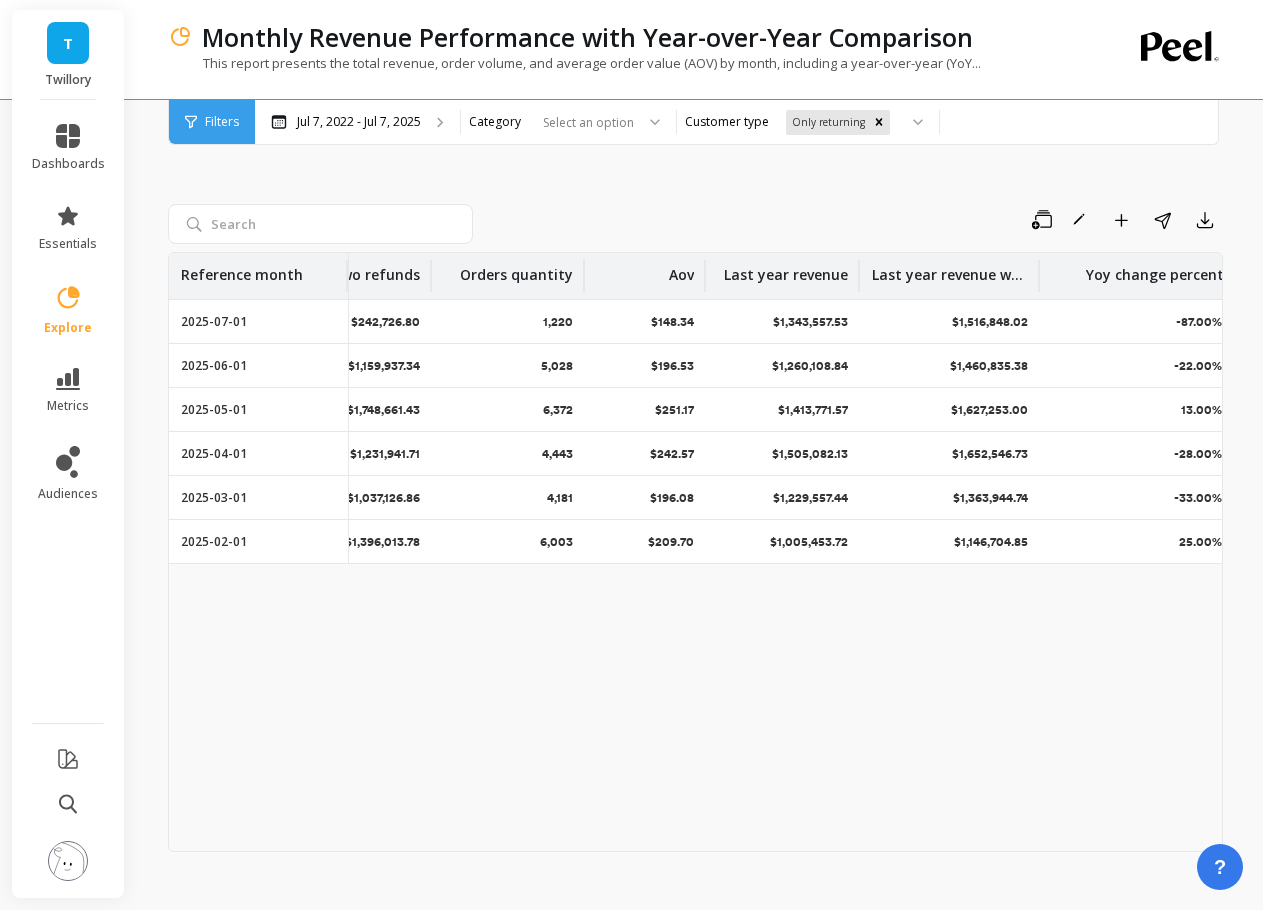 click on "25.00%" at bounding box center (258, 321) 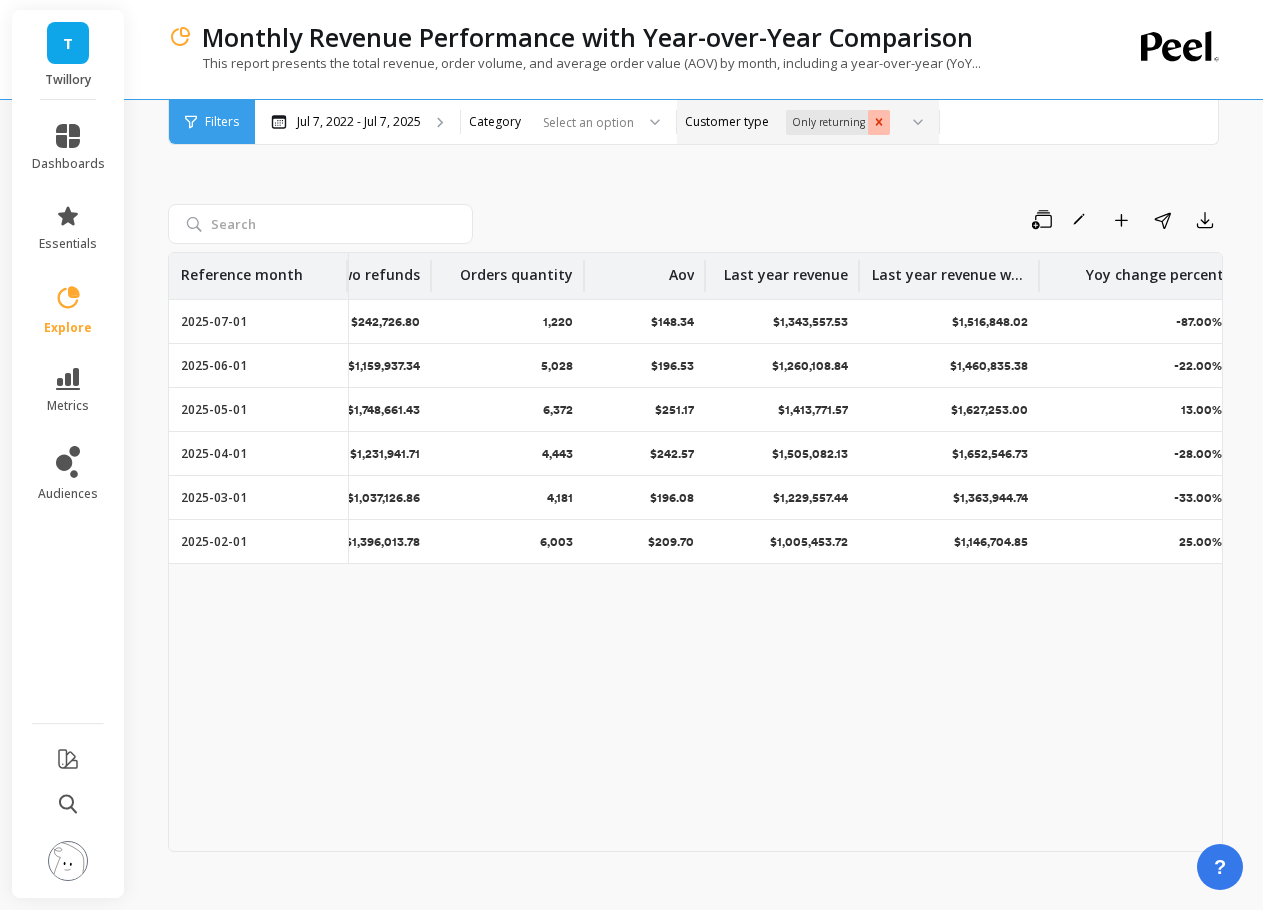click at bounding box center [879, 122] 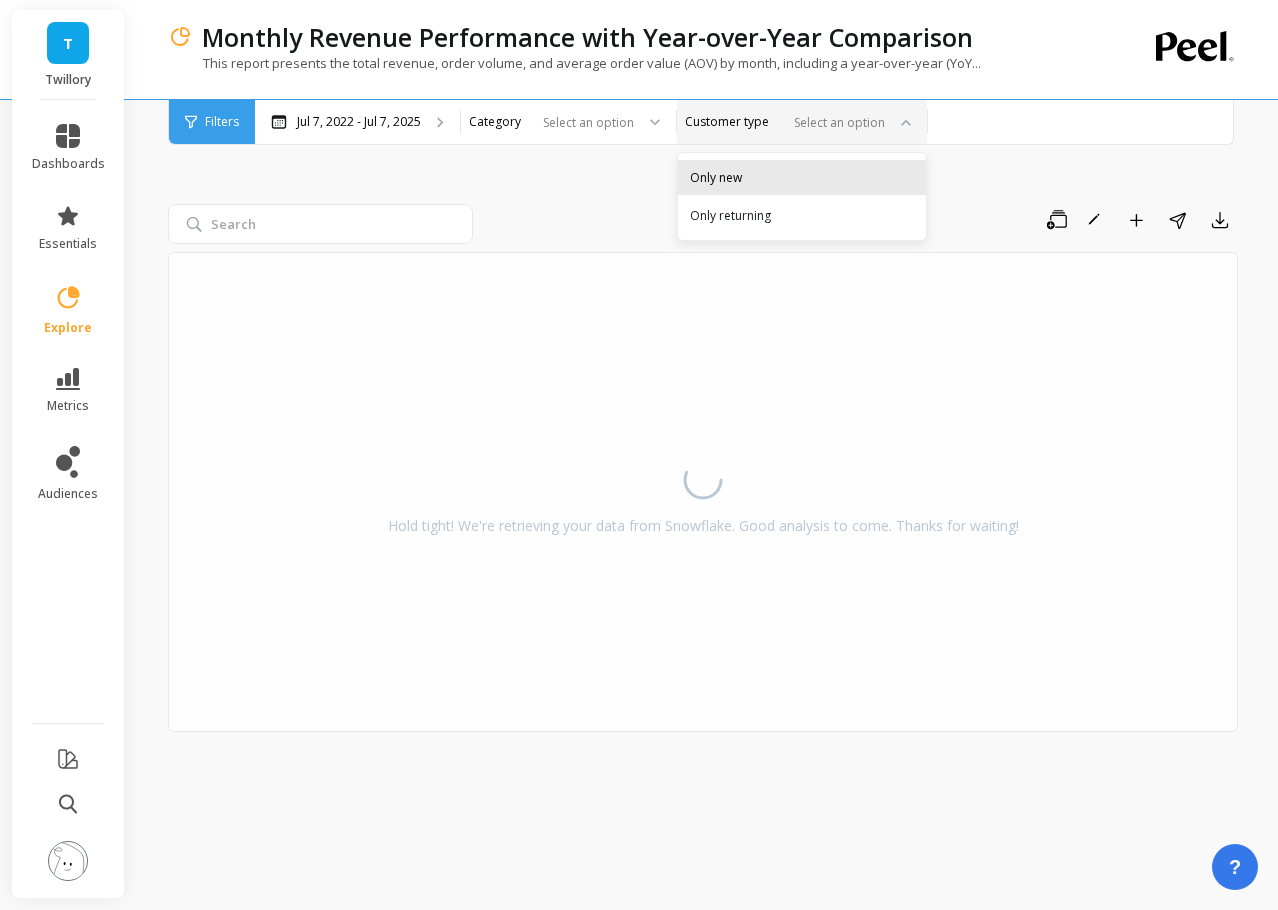 click on "Only new" at bounding box center (802, 177) 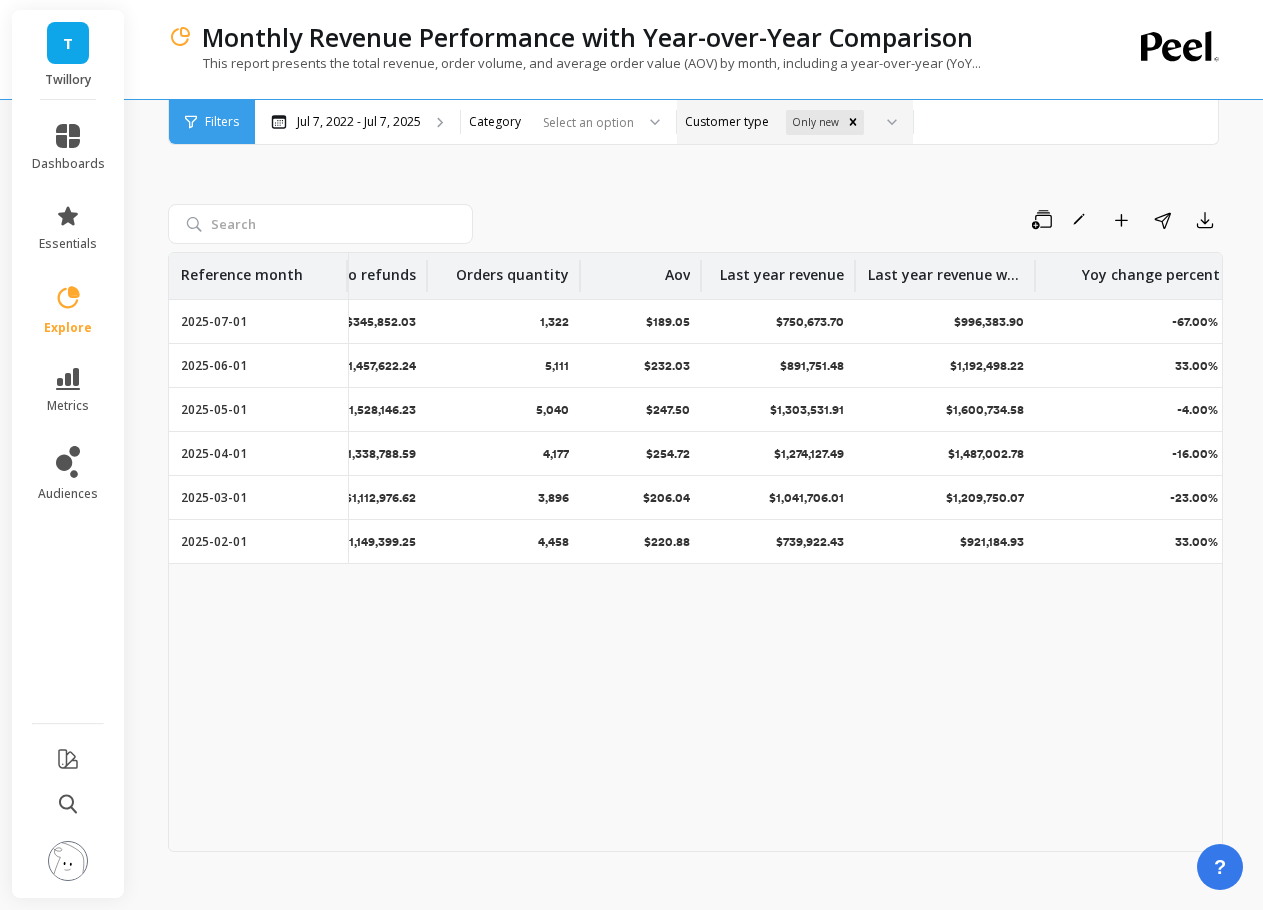 scroll, scrollTop: 0, scrollLeft: 299, axis: horizontal 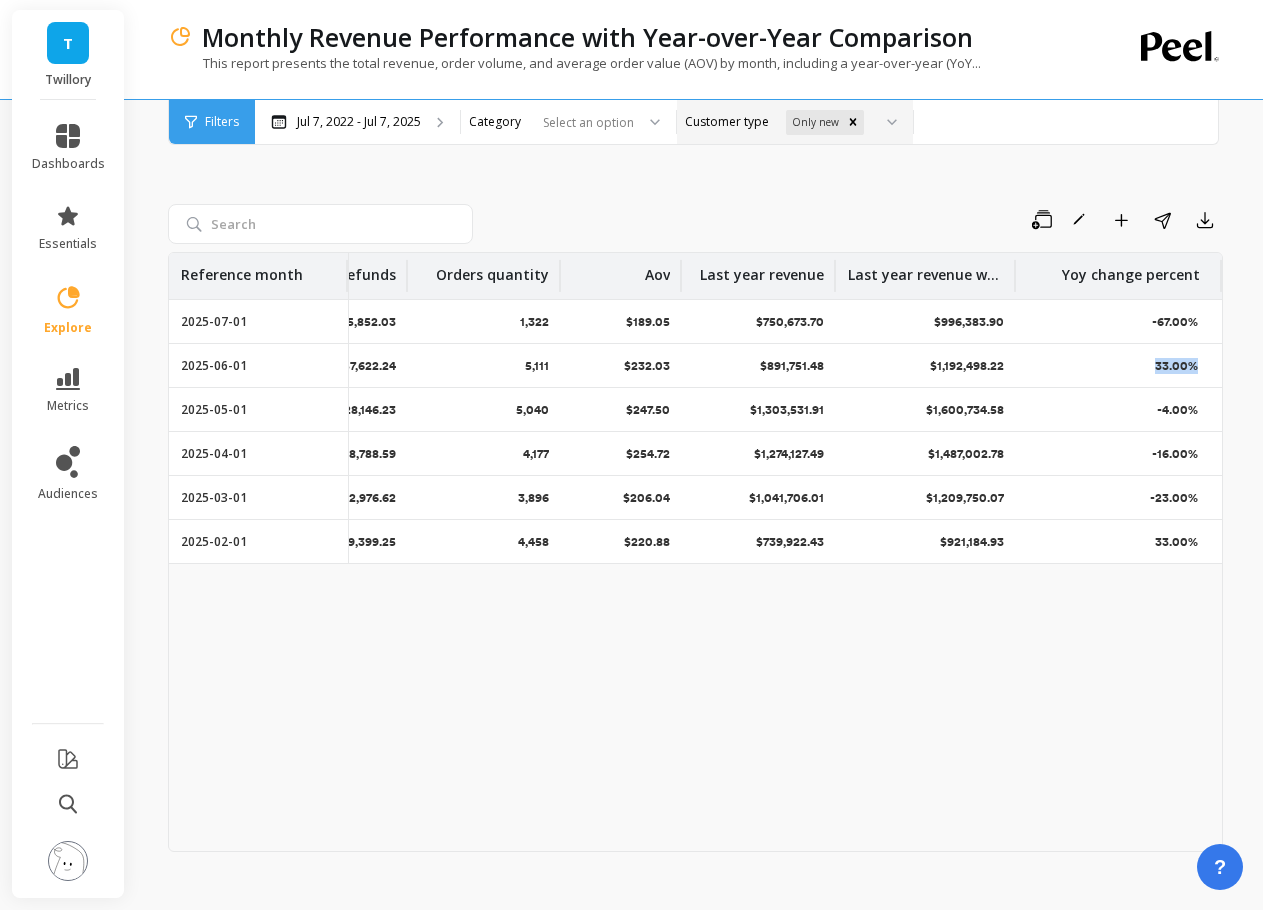 drag, startPoint x: 1176, startPoint y: 365, endPoint x: 1197, endPoint y: 367, distance: 21.095022 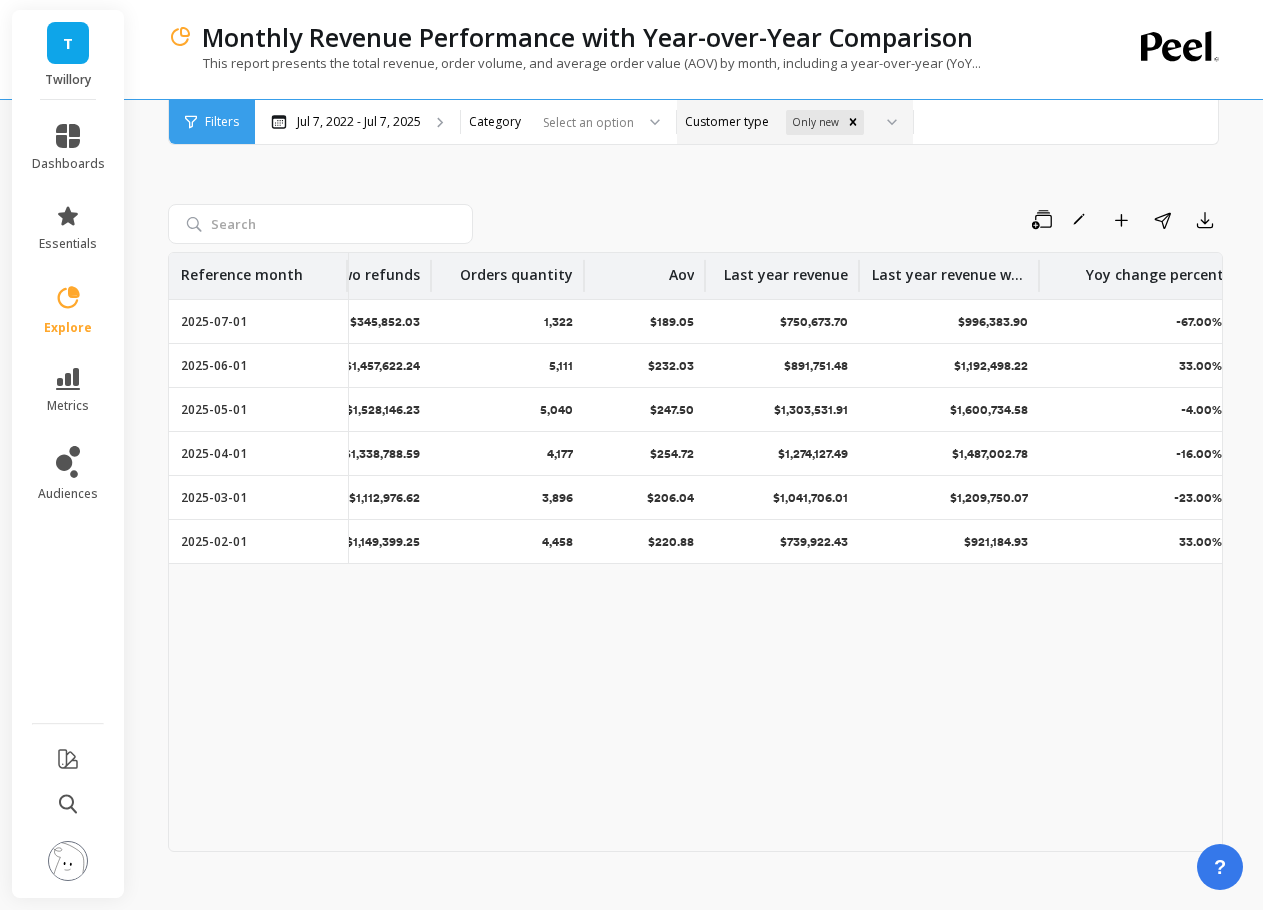 scroll, scrollTop: 0, scrollLeft: 296, axis: horizontal 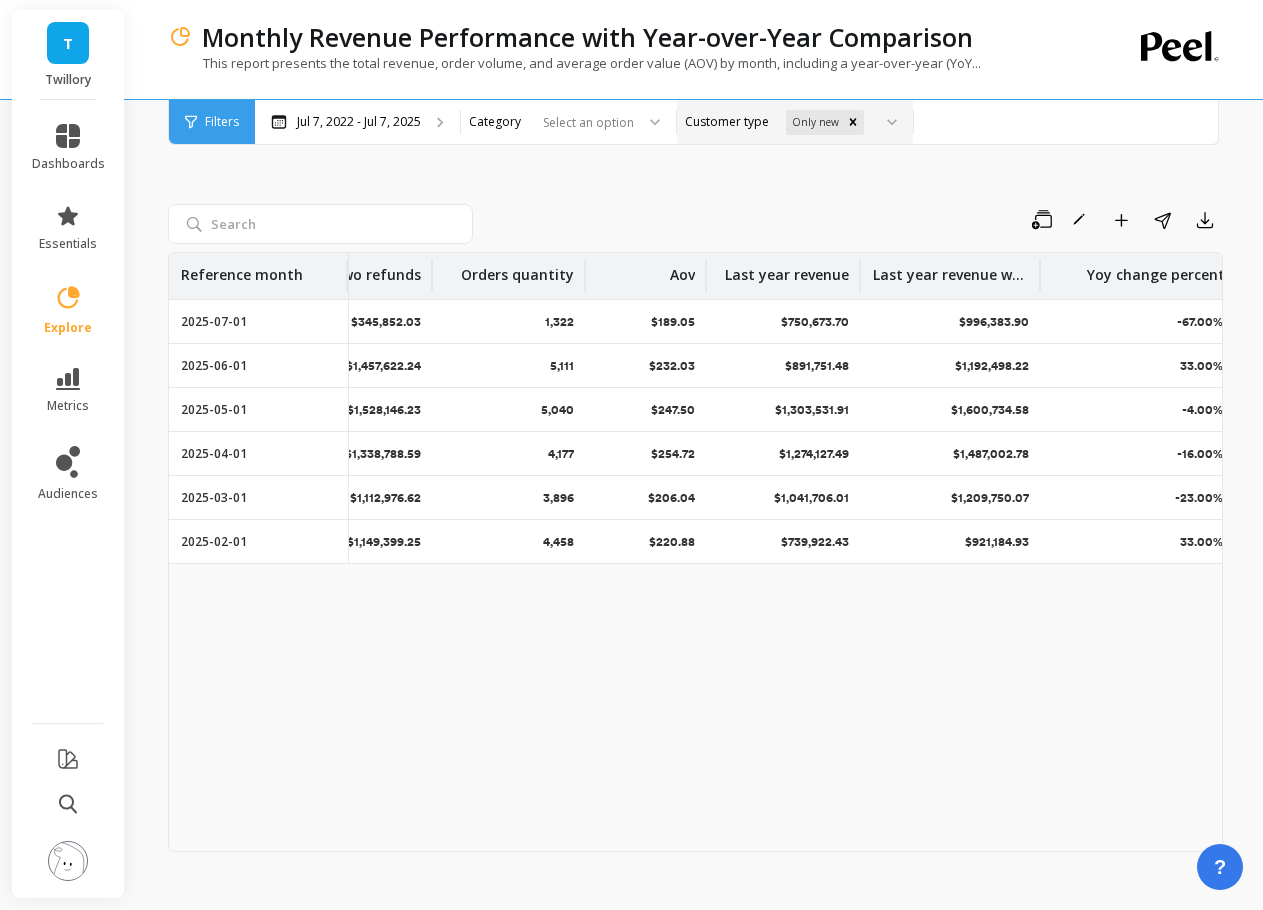 click on "$1,457,622.24" at bounding box center [383, 366] 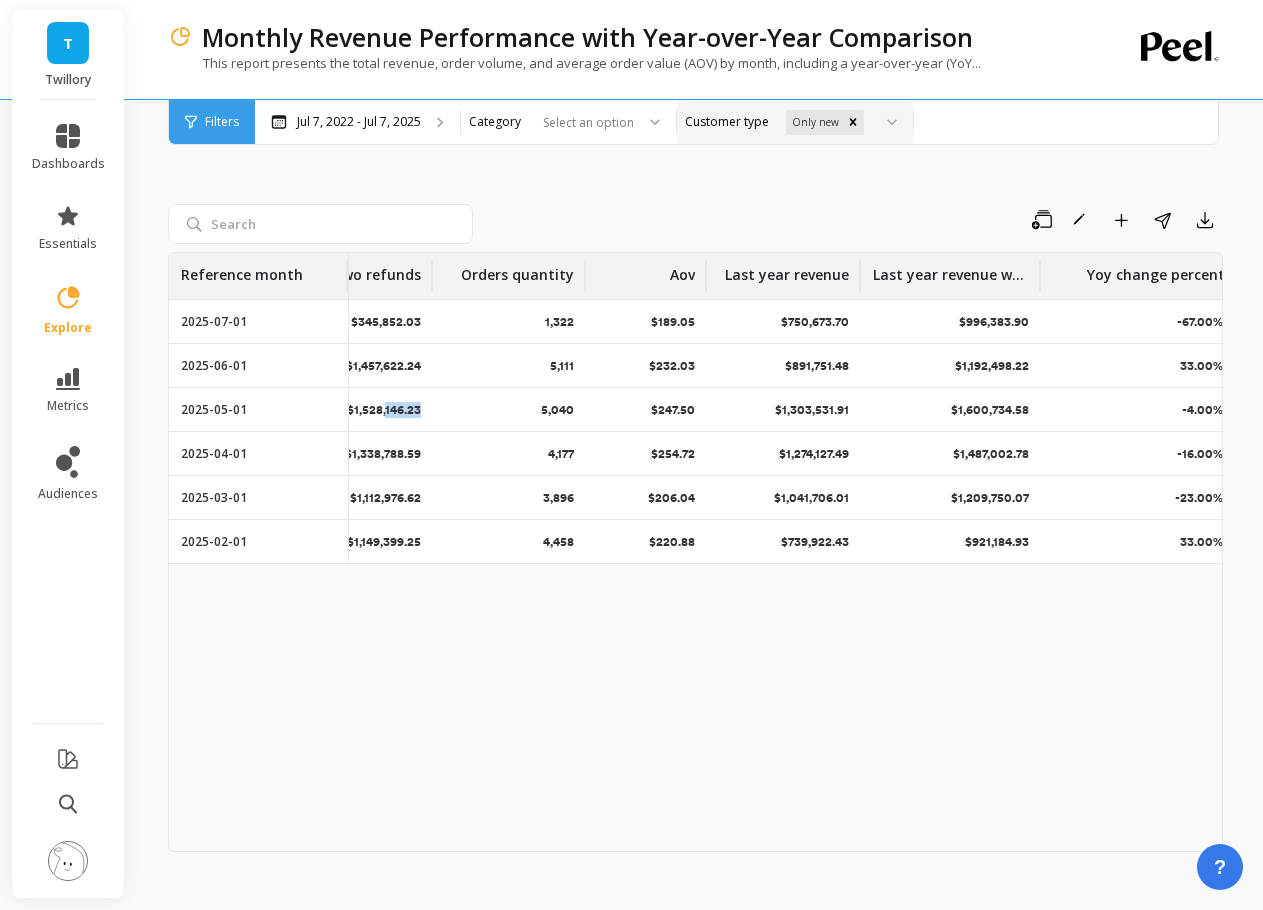 drag, startPoint x: 387, startPoint y: 418, endPoint x: 429, endPoint y: 418, distance: 42 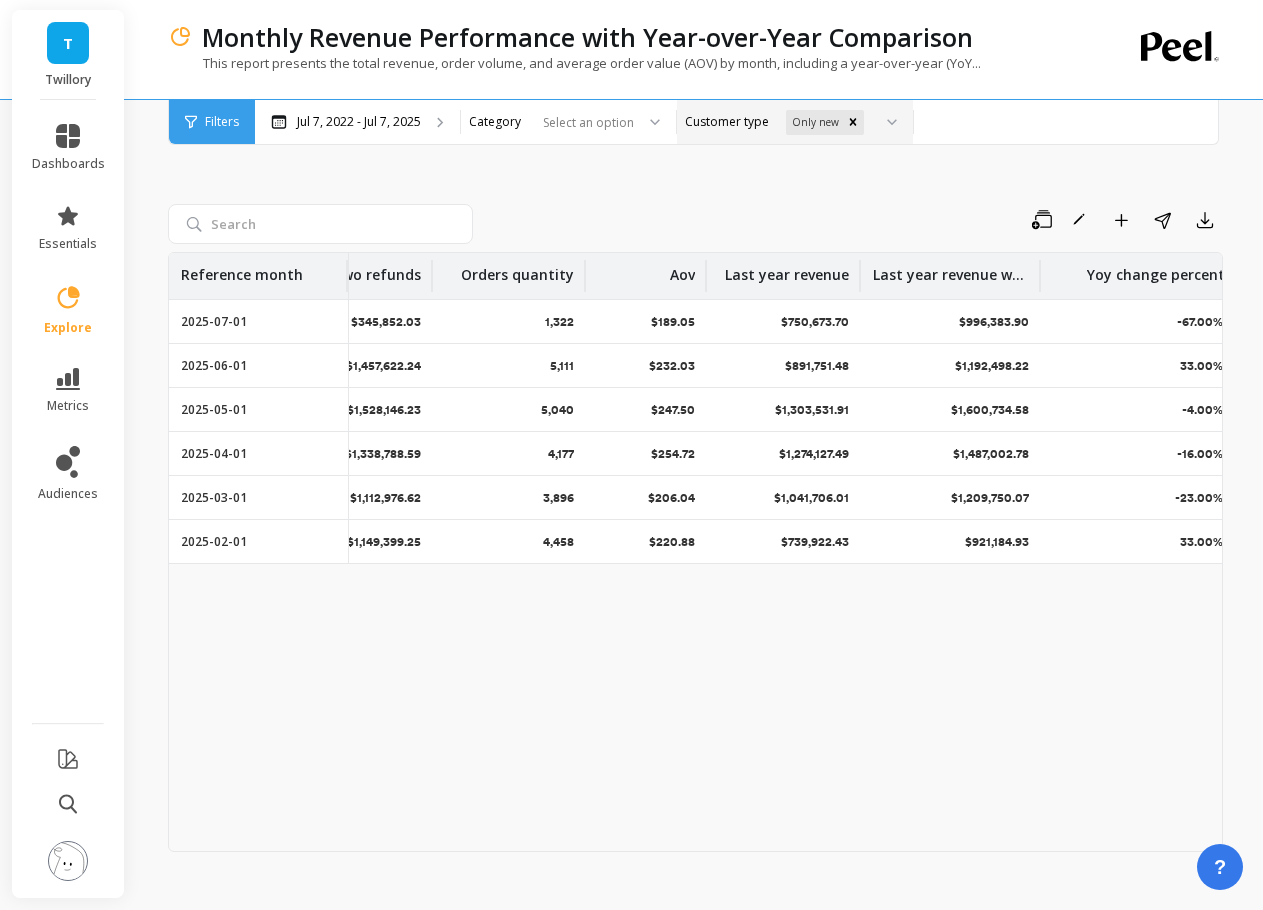 click on "$1,528,146.23" at bounding box center [384, 410] 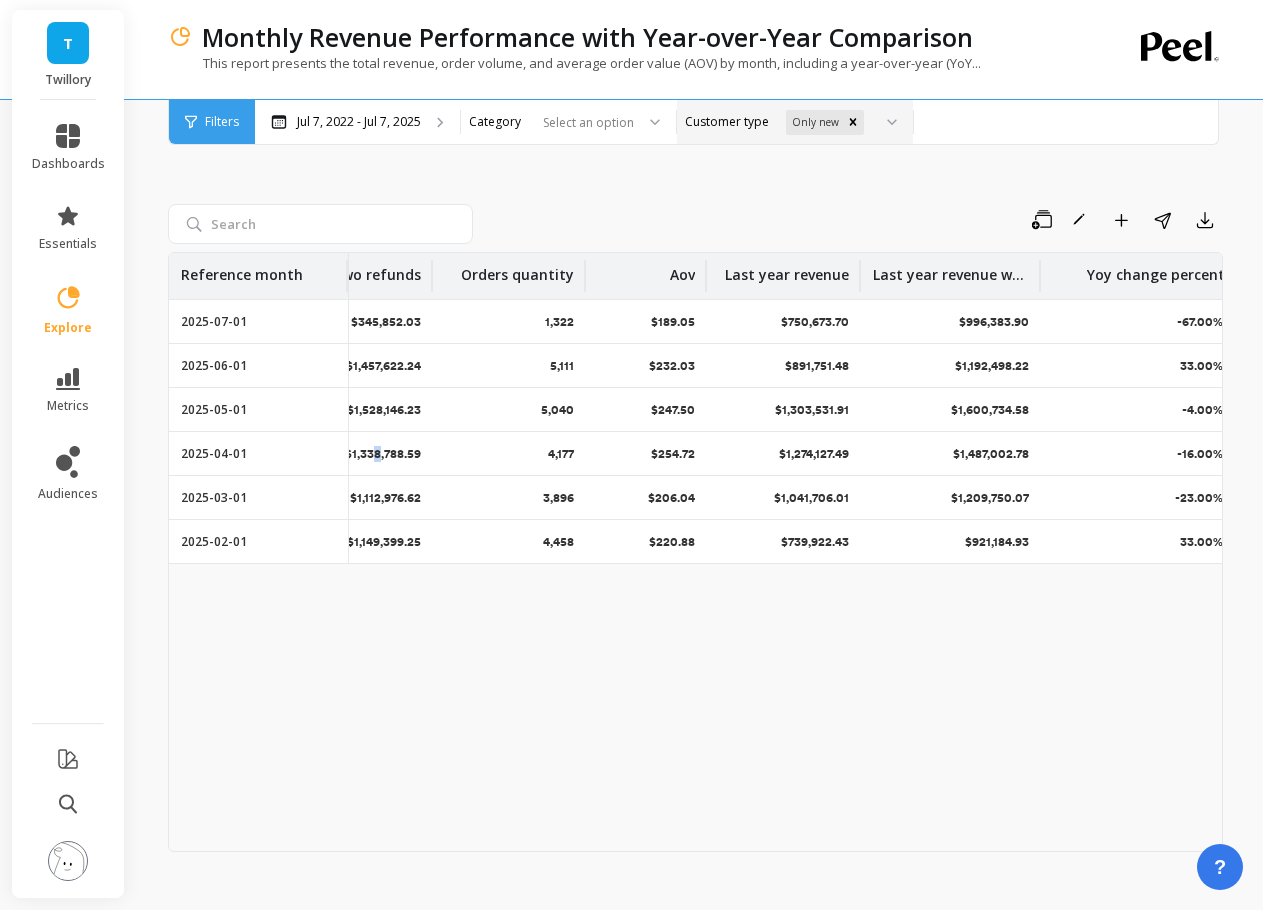 drag, startPoint x: 381, startPoint y: 454, endPoint x: 403, endPoint y: 452, distance: 22.090721 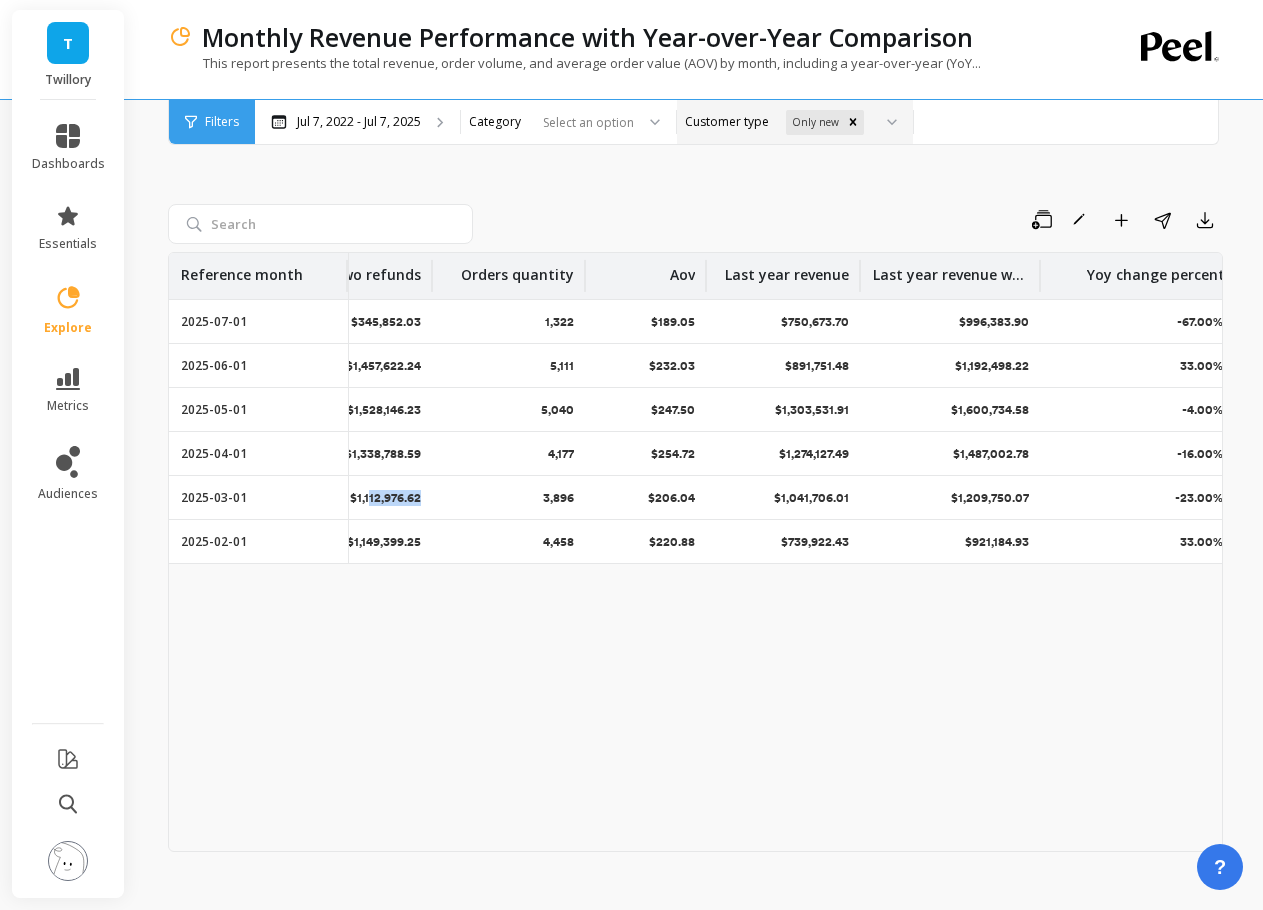 drag, startPoint x: 370, startPoint y: 494, endPoint x: 422, endPoint y: 495, distance: 52.009613 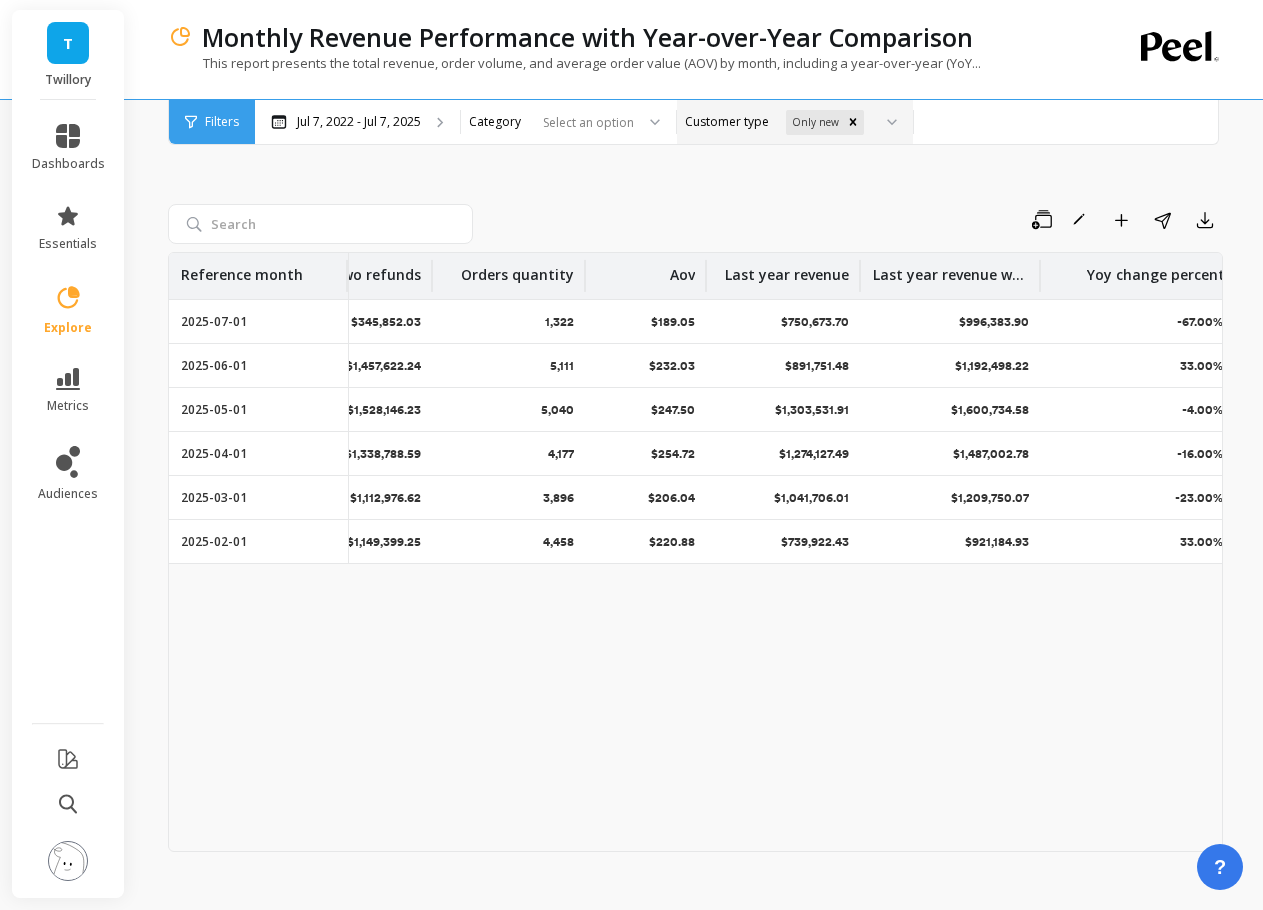 click on "$1,149,399.25" at bounding box center [384, 542] 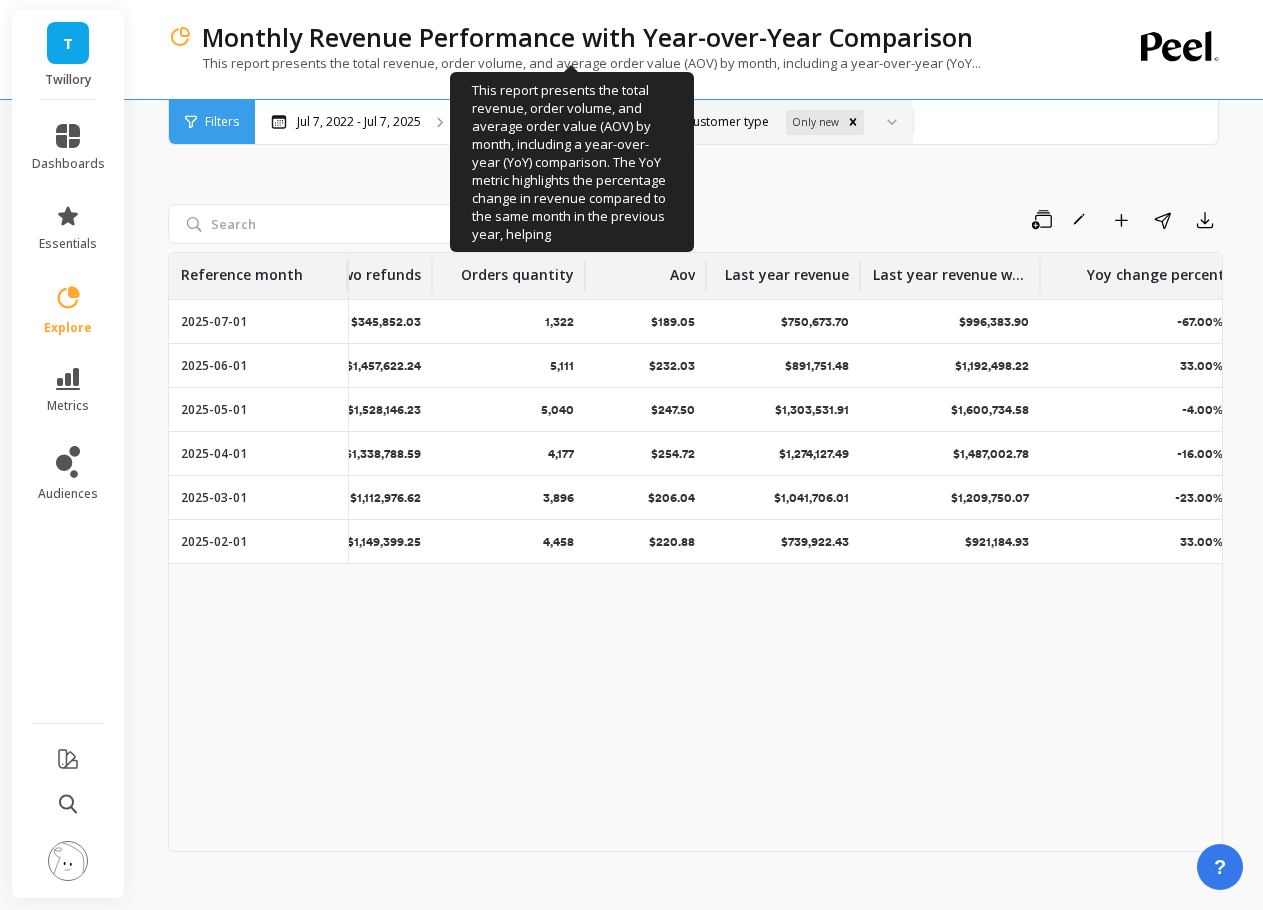 scroll, scrollTop: 0, scrollLeft: 321, axis: horizontal 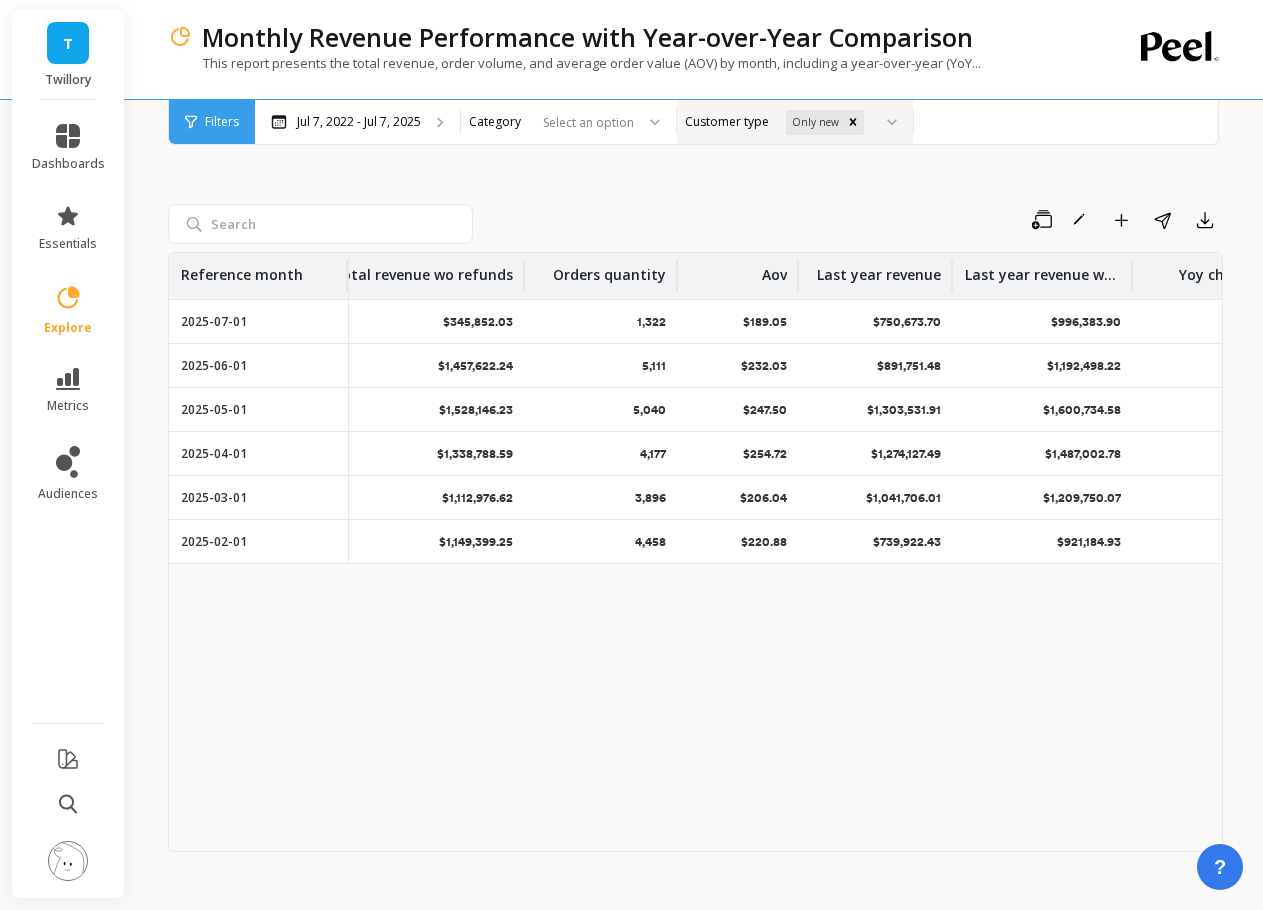 click on "Reference month Total revenue Total revenue wo refunds Orders quantity Aov Last year revenue Last year revenue wo refunds Yoy change percent 2025-07-01 $249,917.60 $345,852.03 1,322 $189.05 $750,673.70 $996,383.90 -67.00% 2025-06-01 $1,185,910.06 $1,457,622.24 5,111 $232.03 $891,751.48 $1,192,498.22 33.00% 2025-05-01 $1,247,378.07 $1,528,146.23 5,040 $247.50 $1,303,531.91 $1,600,734.58 -4.00% 2025-04-01 $1,063,969.42 $1,338,788.59 4,177 $254.72 $1,274,127.49 $1,487,002.78 -16.00% 2025-03-01 $802,721.31 $1,112,976.62 3,896 $206.04 $1,041,706.01 $1,209,750.07 -23.00% 2025-02-01 $984,676.31 $1,149,399.25 4,458 $220.88 $739,922.43 $921,184.93 33.00%" at bounding box center (695, 552) 